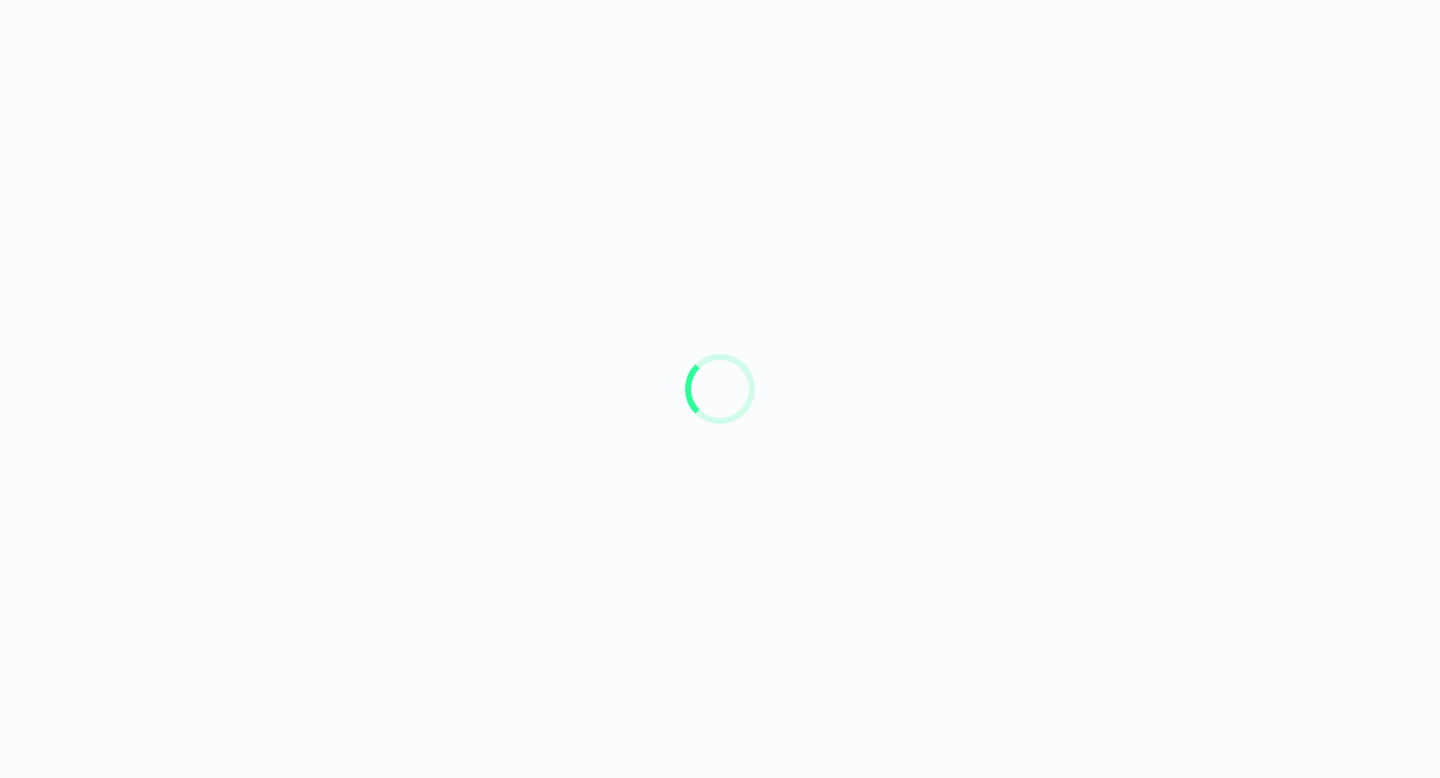 scroll, scrollTop: 0, scrollLeft: 0, axis: both 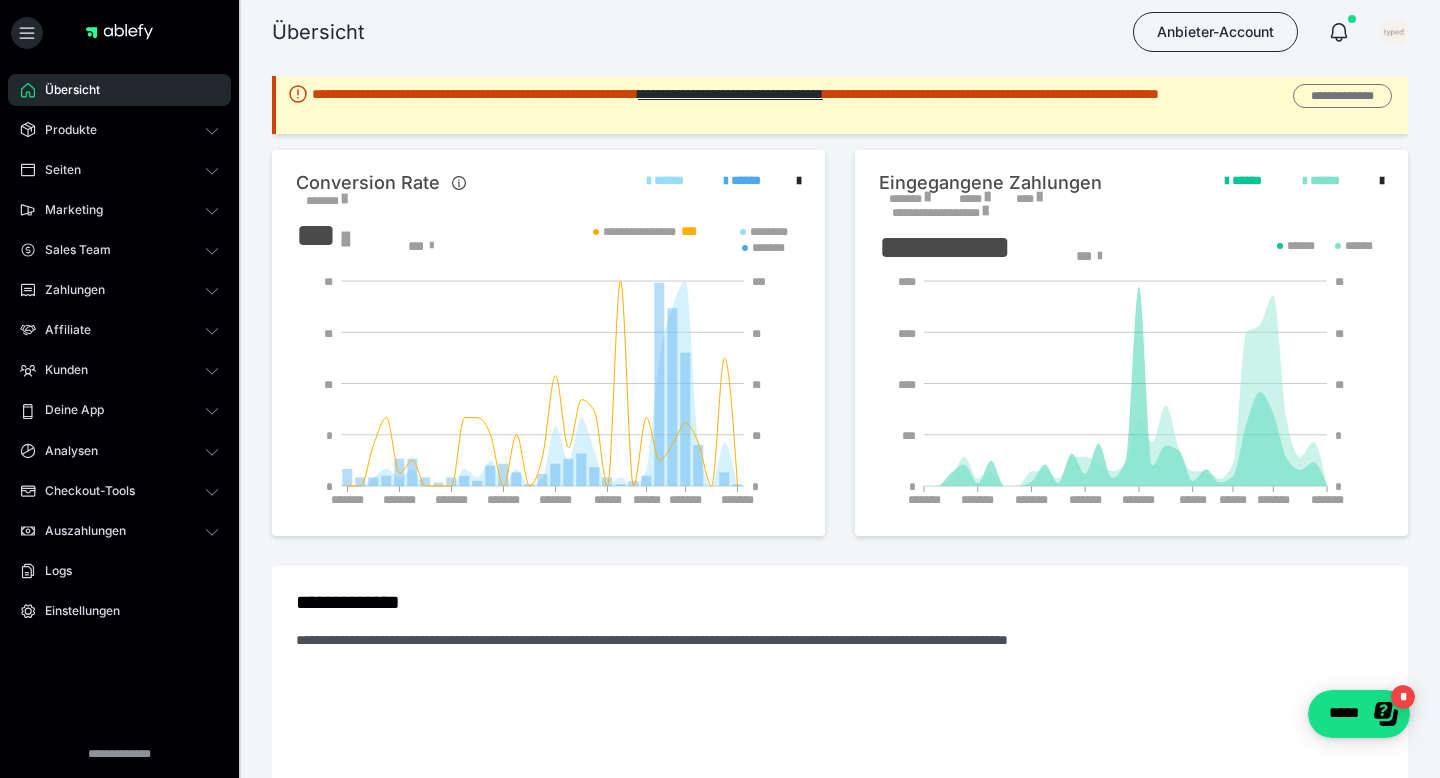 click on "**********" at bounding box center [1342, 96] 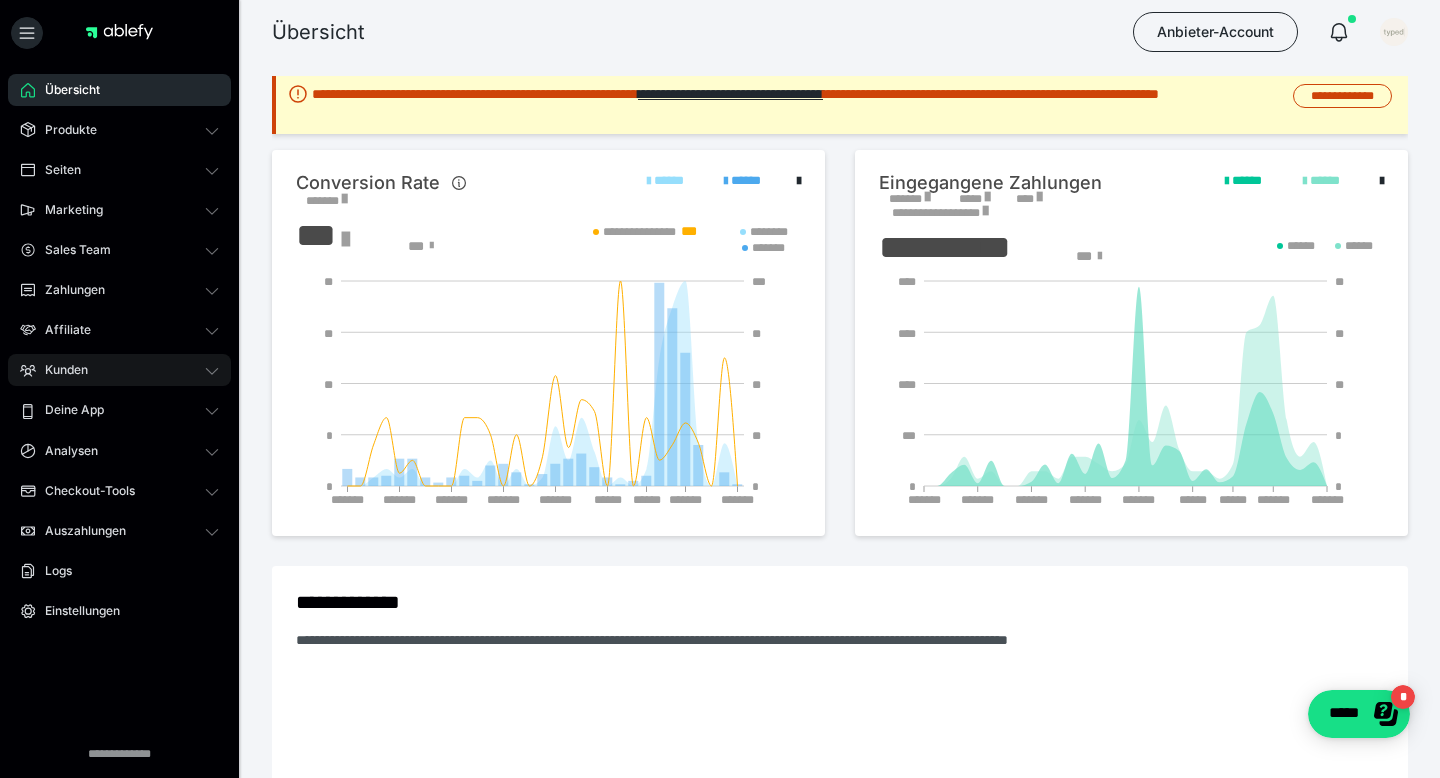 click on "Kunden" at bounding box center (119, 370) 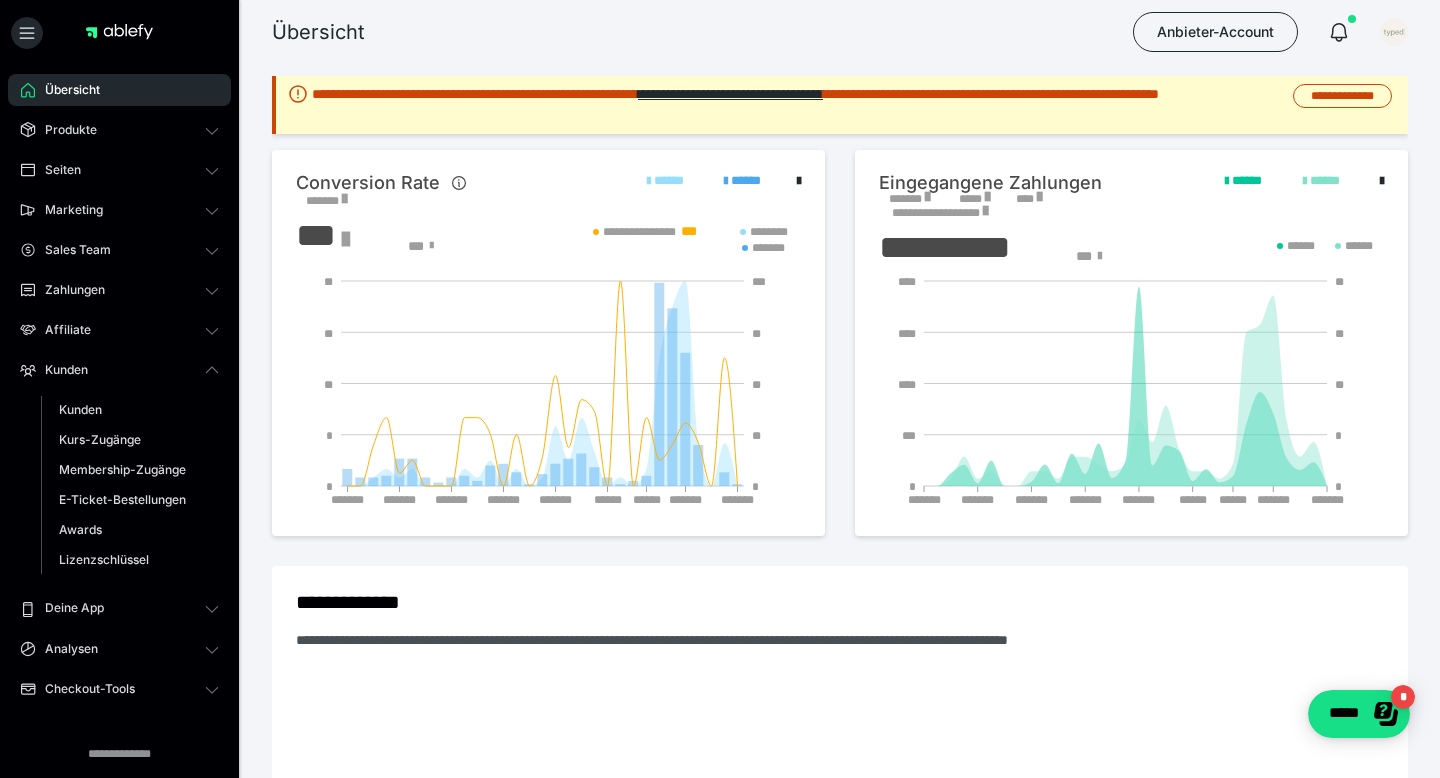 click on "Kunden Kunden Kurs-Zugänge Membership-Zugänge E-Ticket-Bestellungen Awards Lizenzschlüssel" at bounding box center [119, 469] 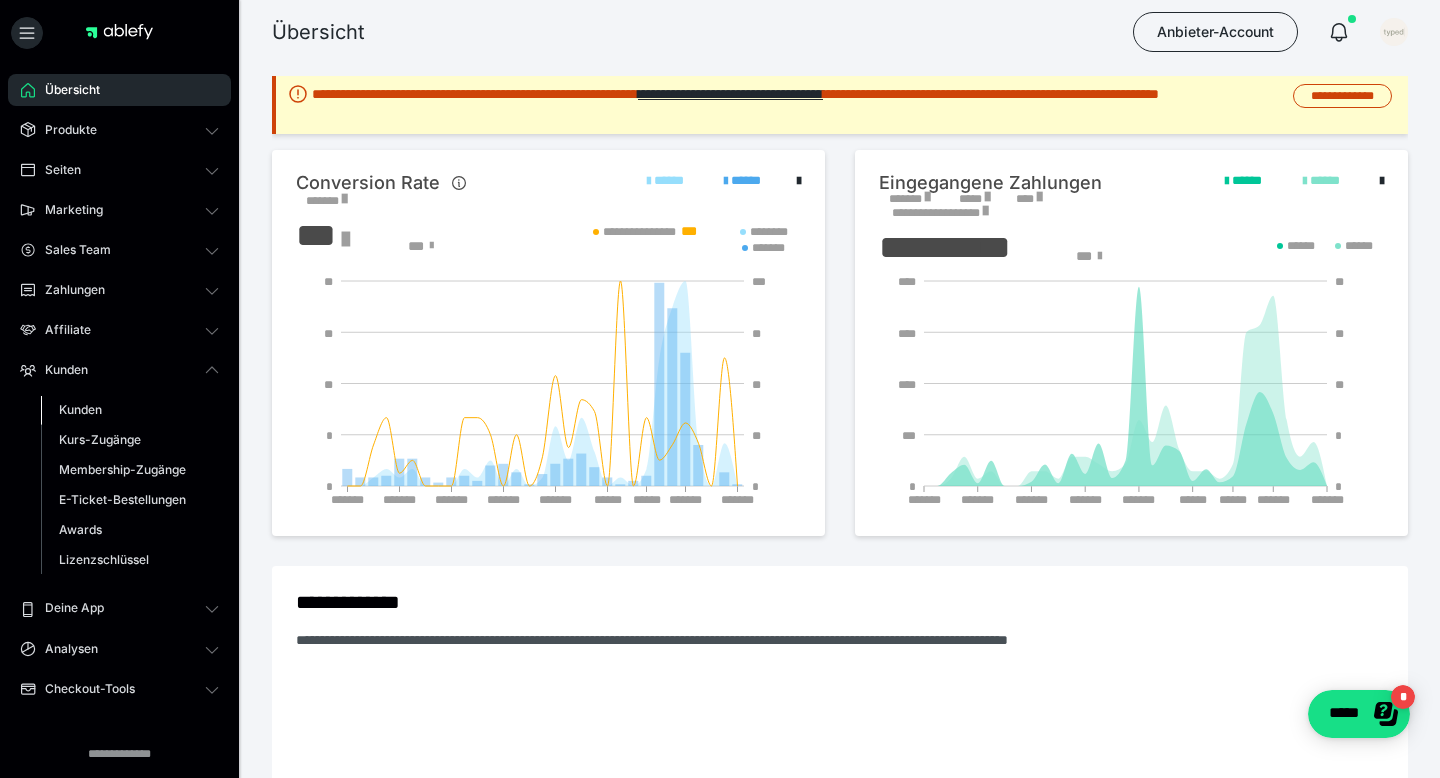 click on "Kunden" at bounding box center (130, 410) 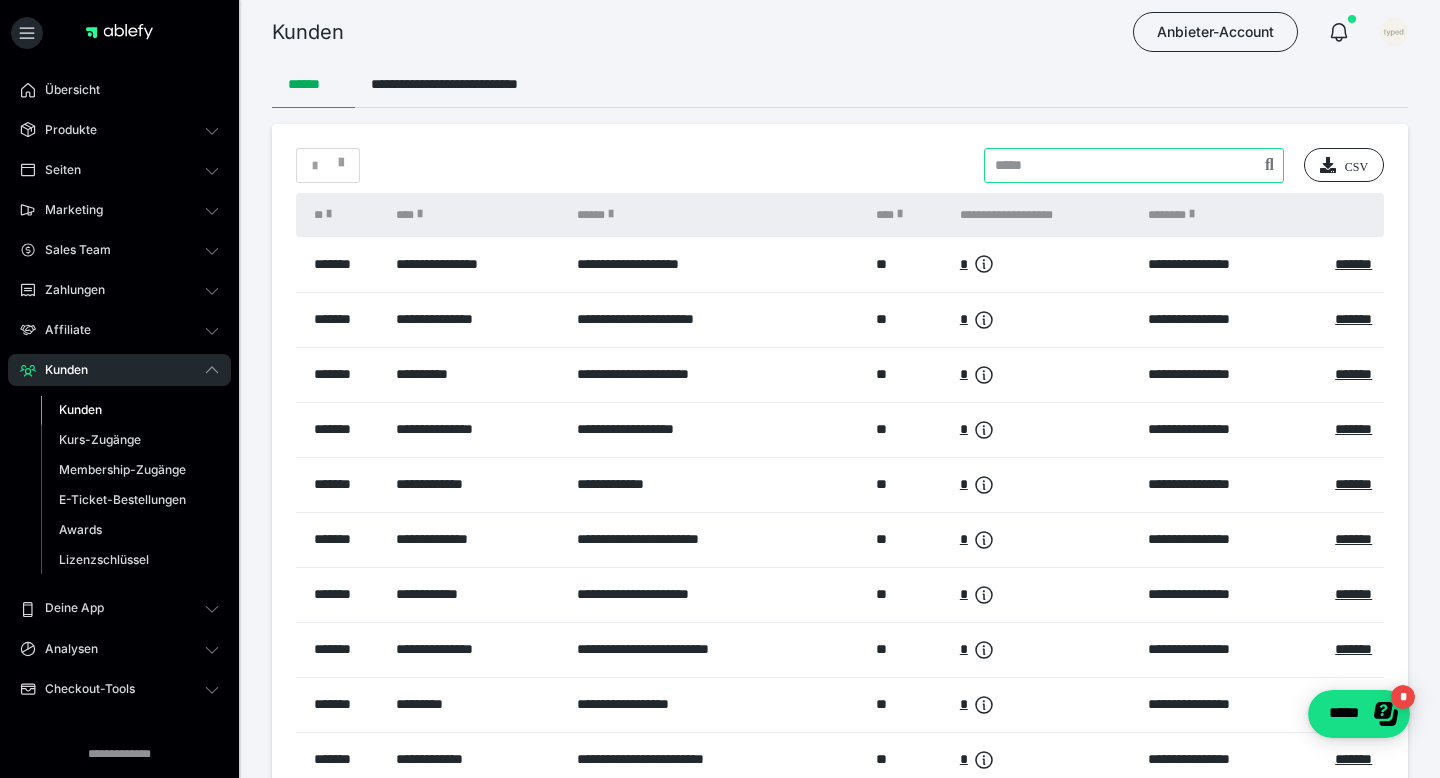 click at bounding box center (1134, 165) 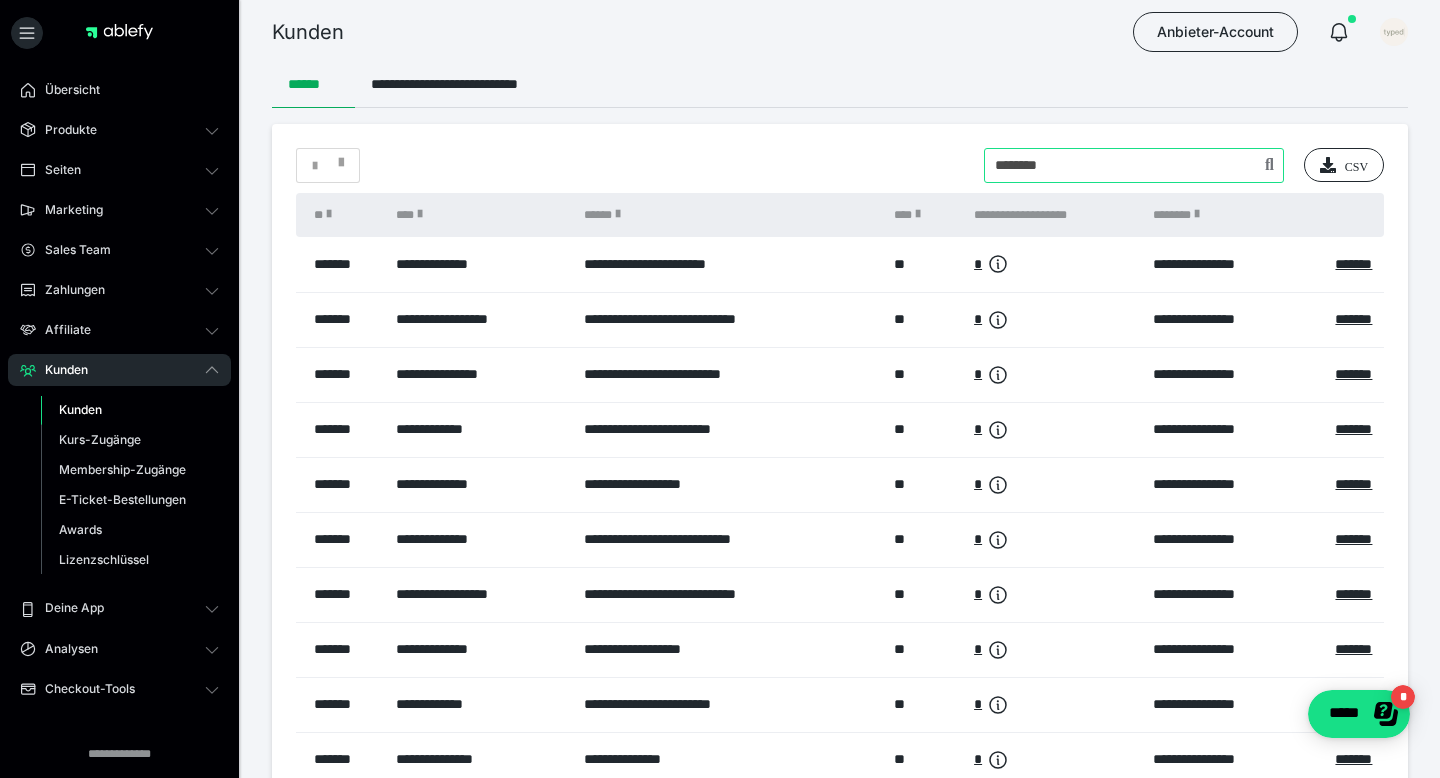 click at bounding box center [1134, 165] 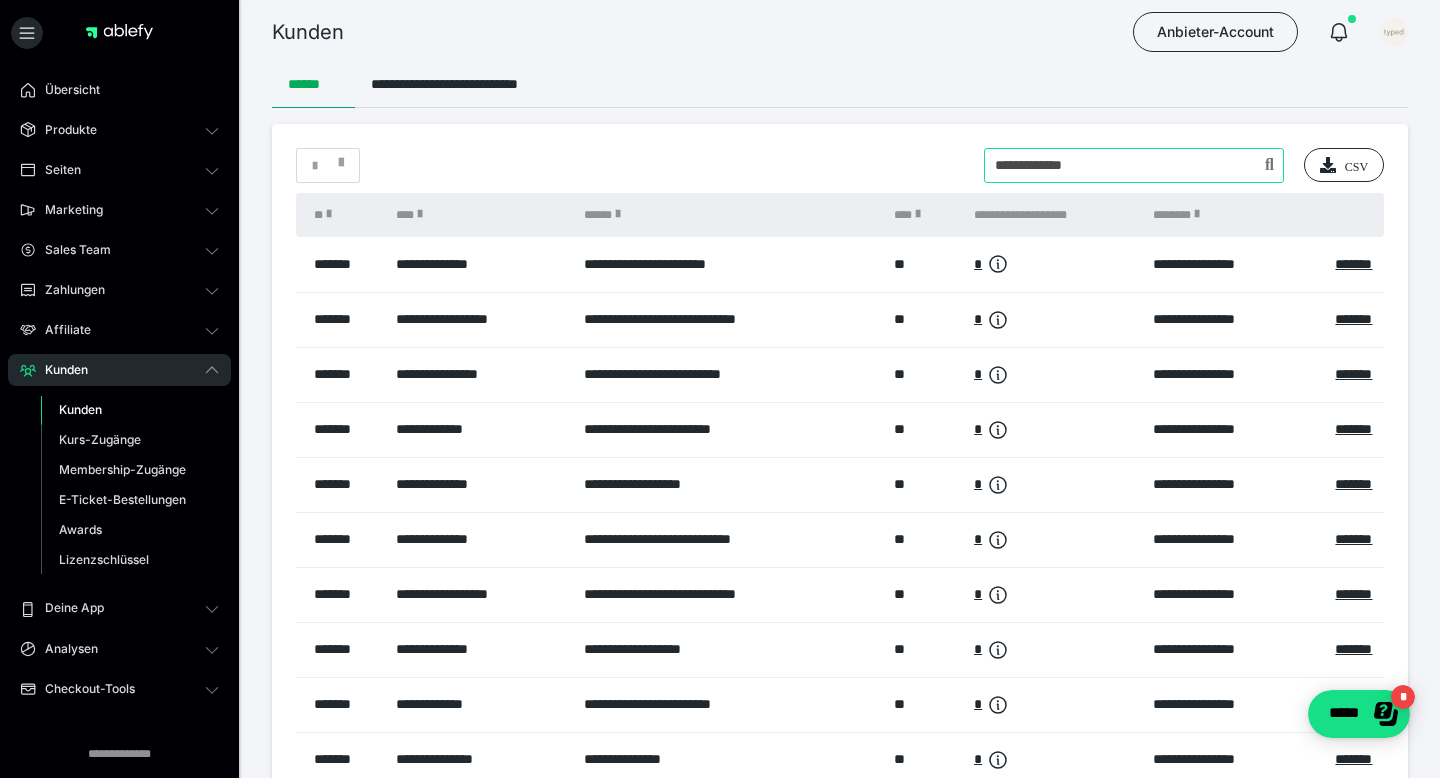 type on "**********" 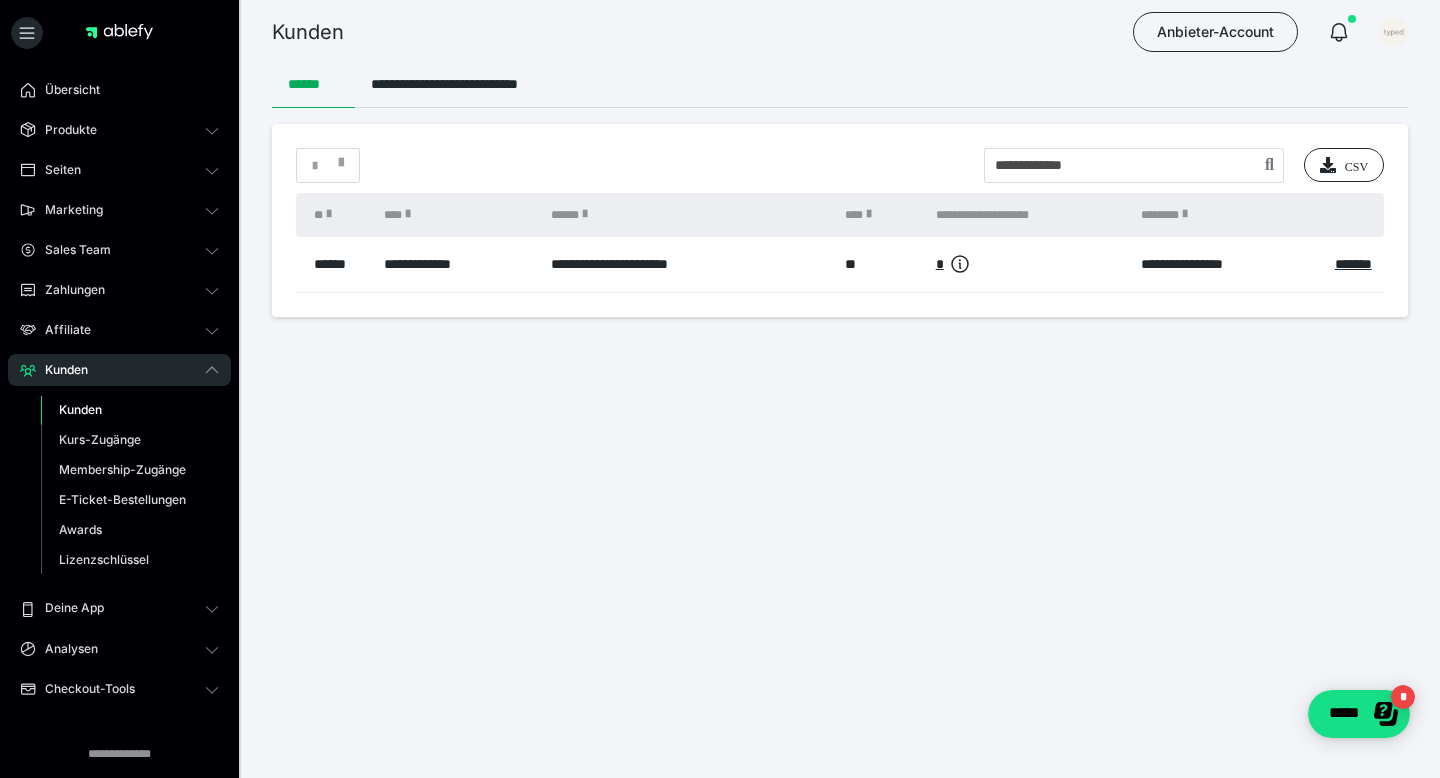 click on "******" at bounding box center [335, 264] 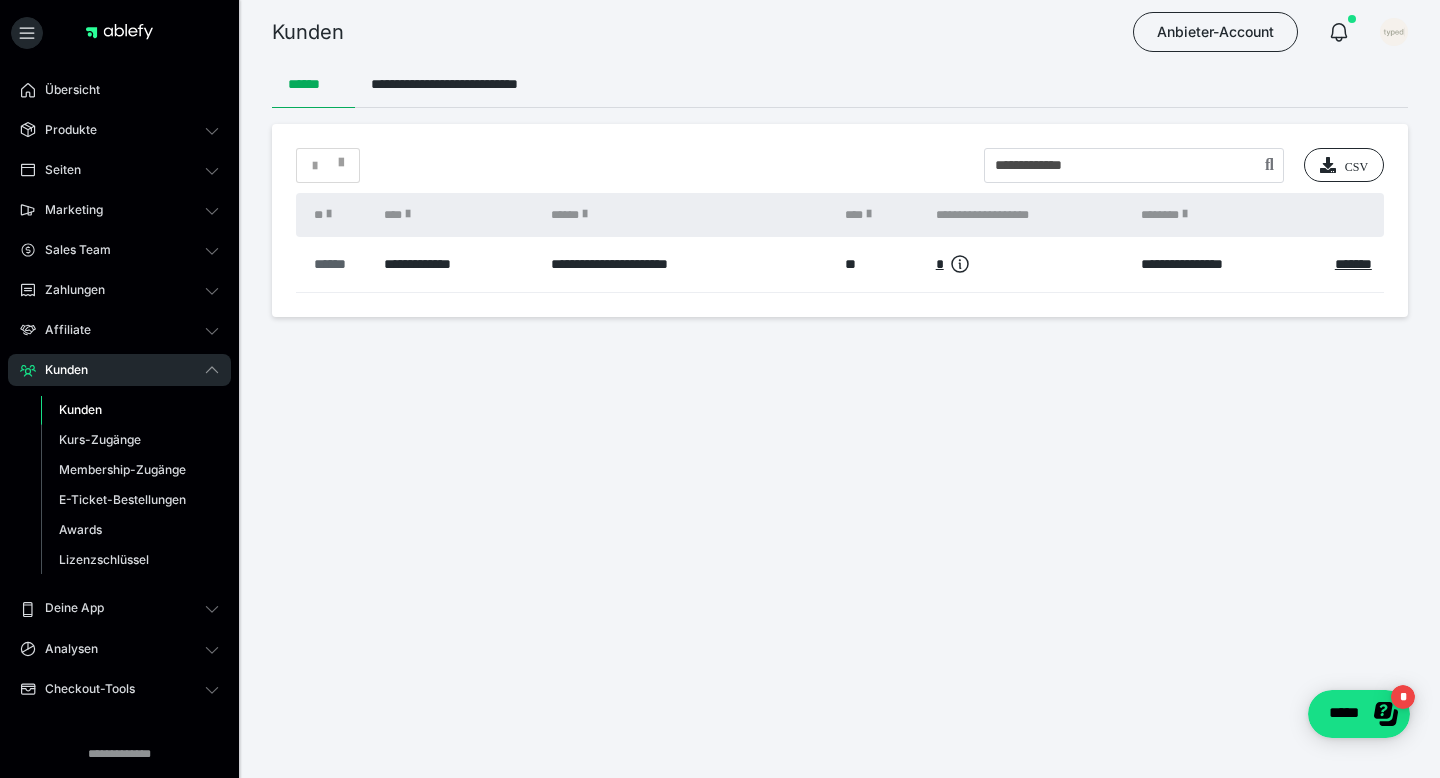 click on "******" at bounding box center (339, 264) 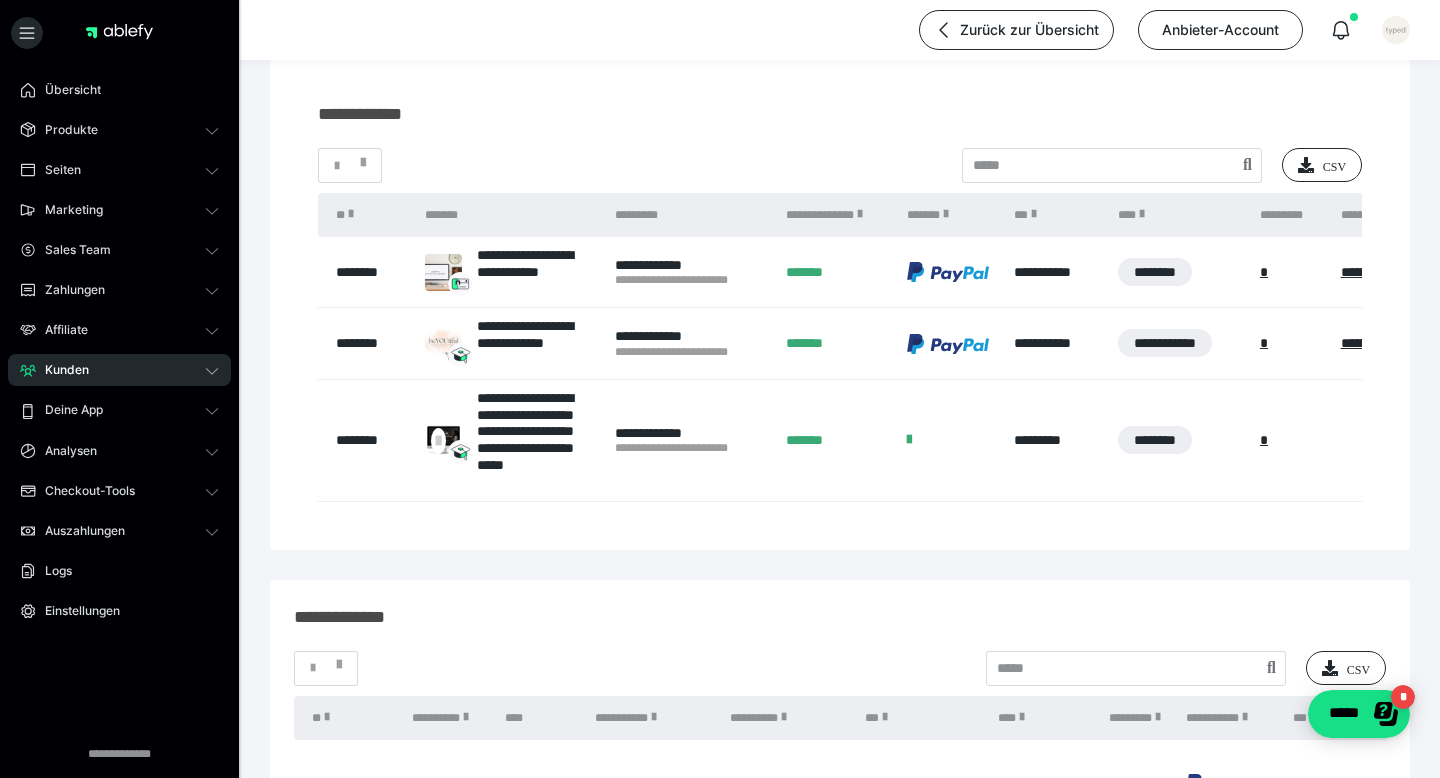 scroll, scrollTop: 191, scrollLeft: 0, axis: vertical 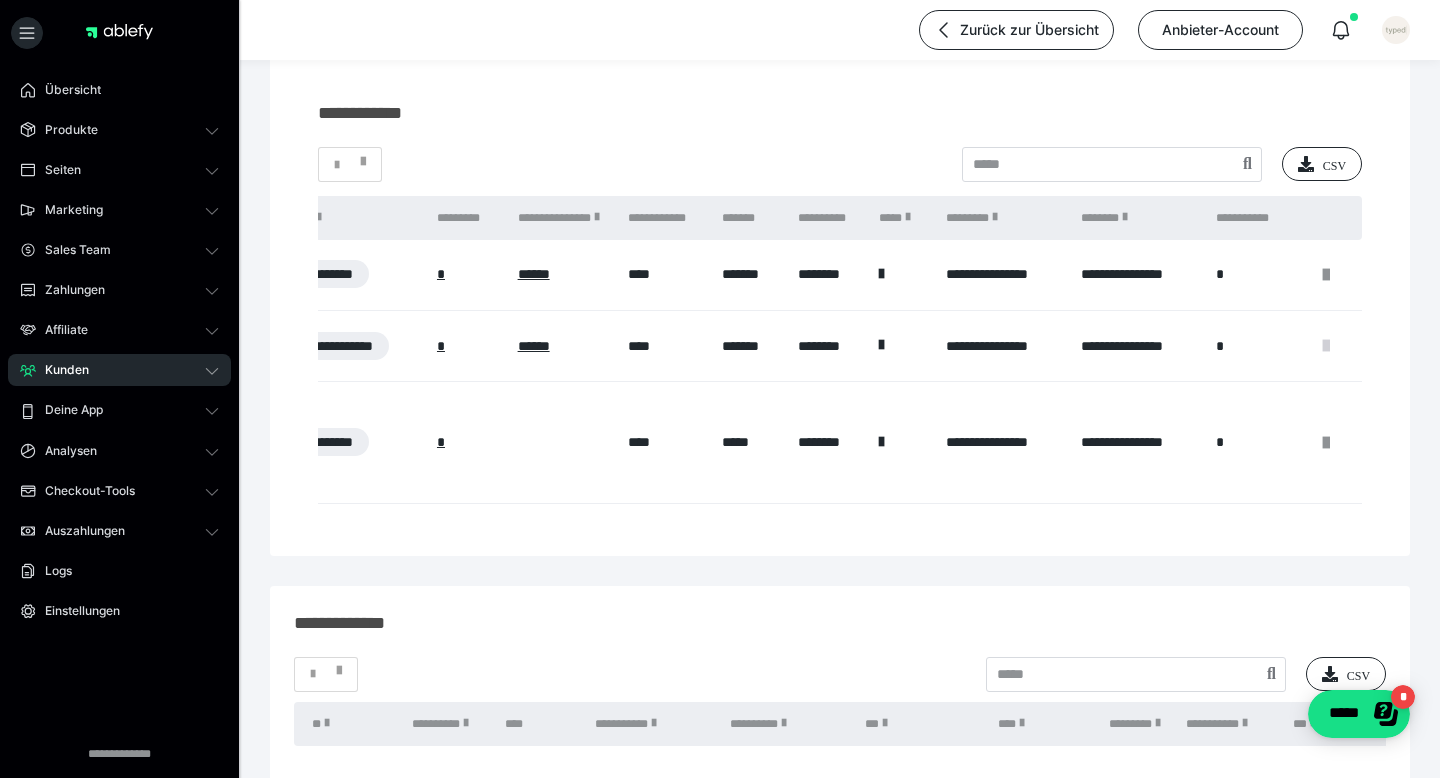 click at bounding box center [1326, 346] 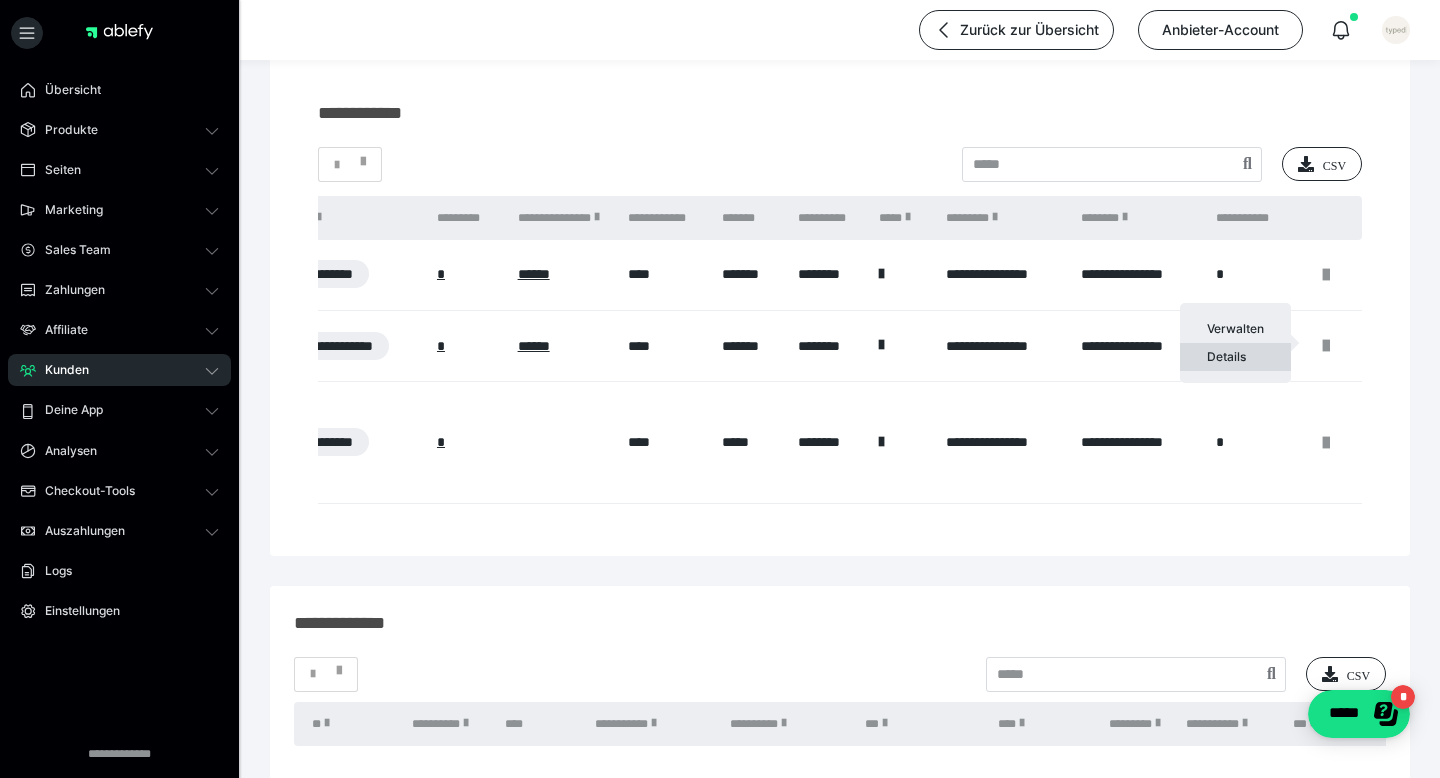 click on "Details" at bounding box center (1235, 357) 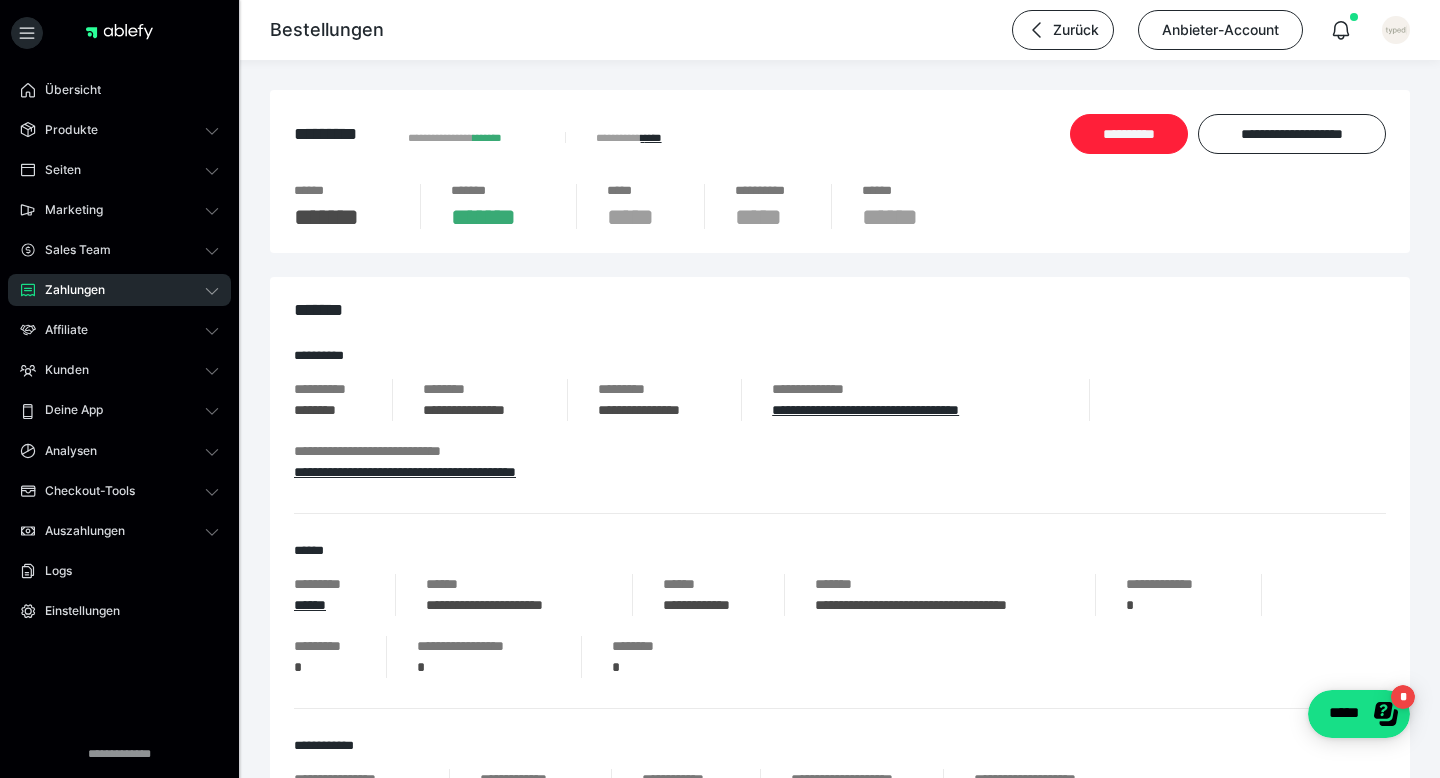 click on "**********" at bounding box center [1129, 134] 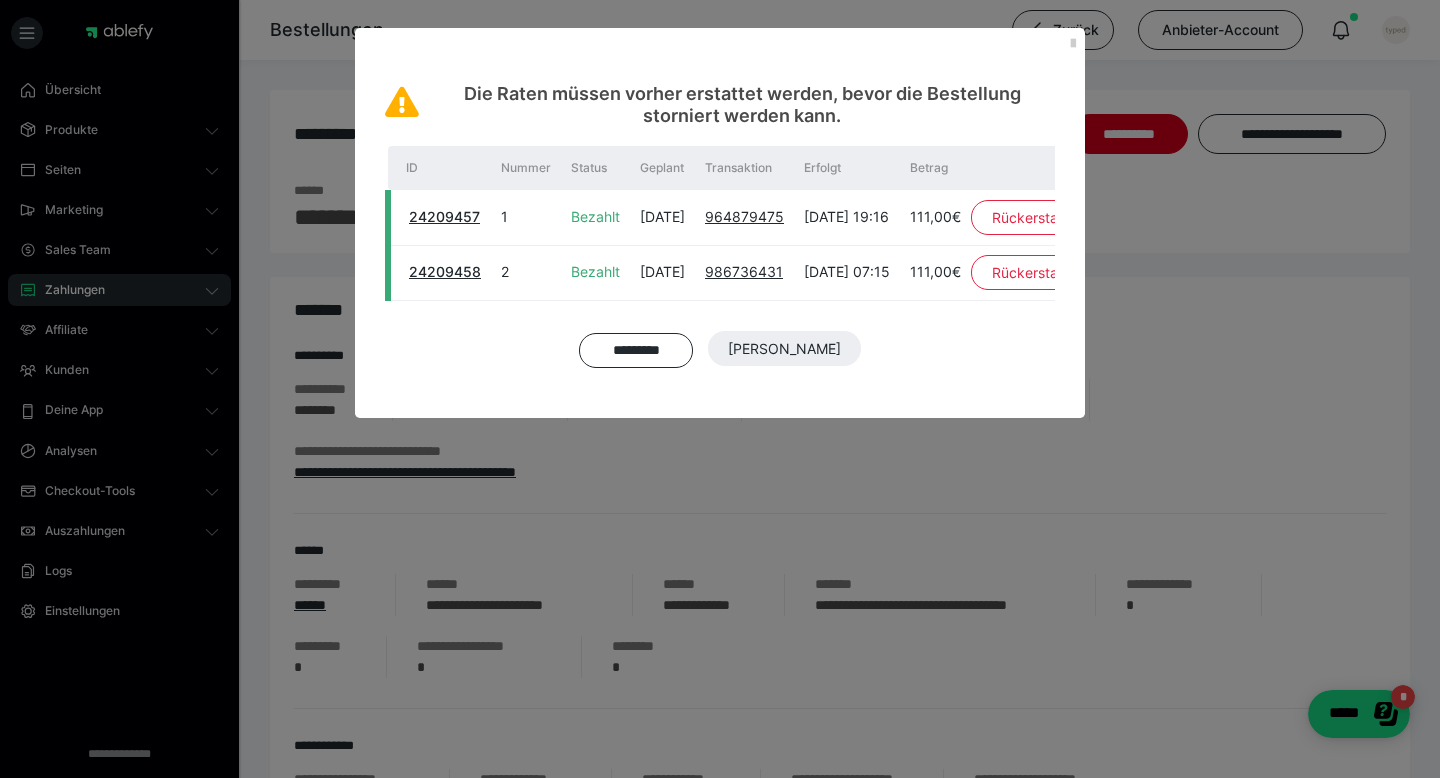 scroll, scrollTop: 0, scrollLeft: 117, axis: horizontal 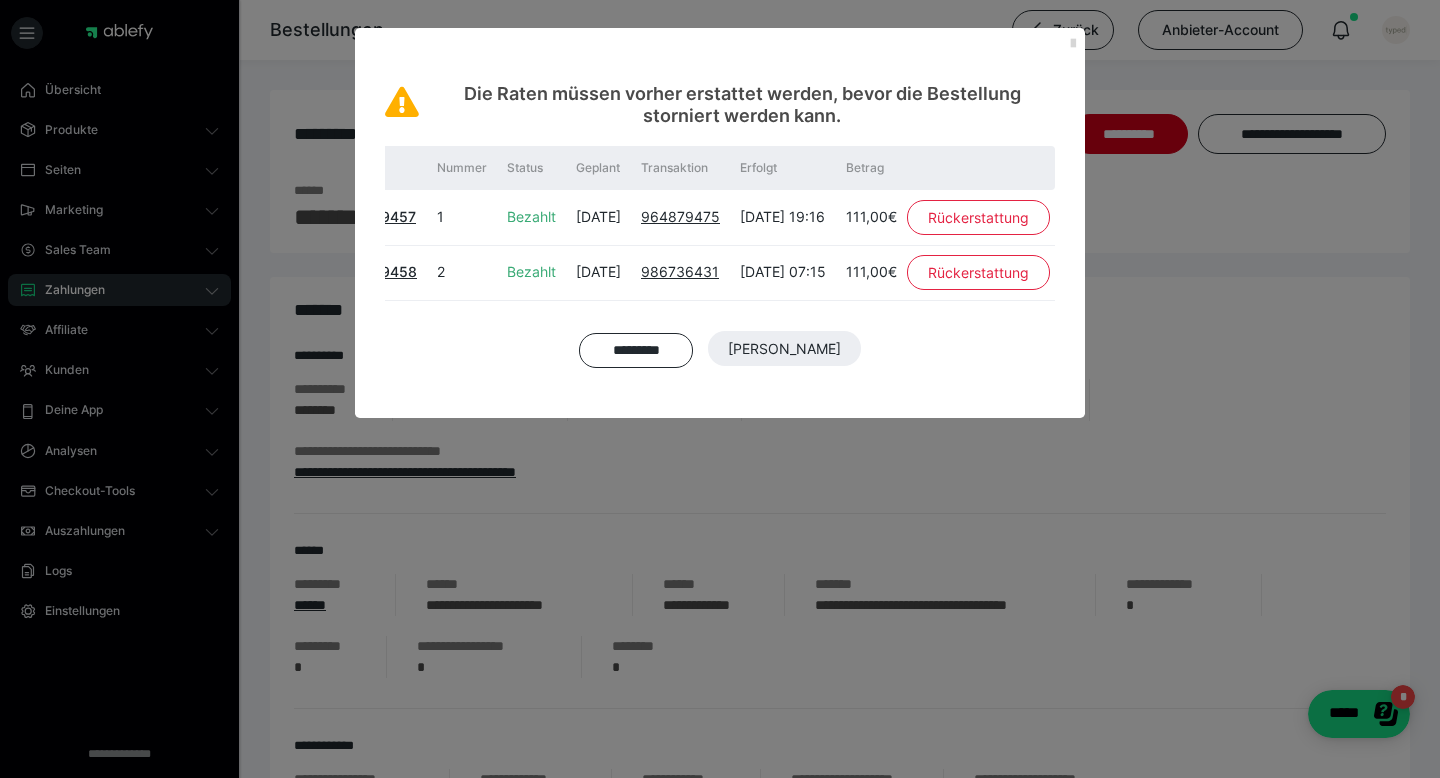 click at bounding box center (1073, 44) 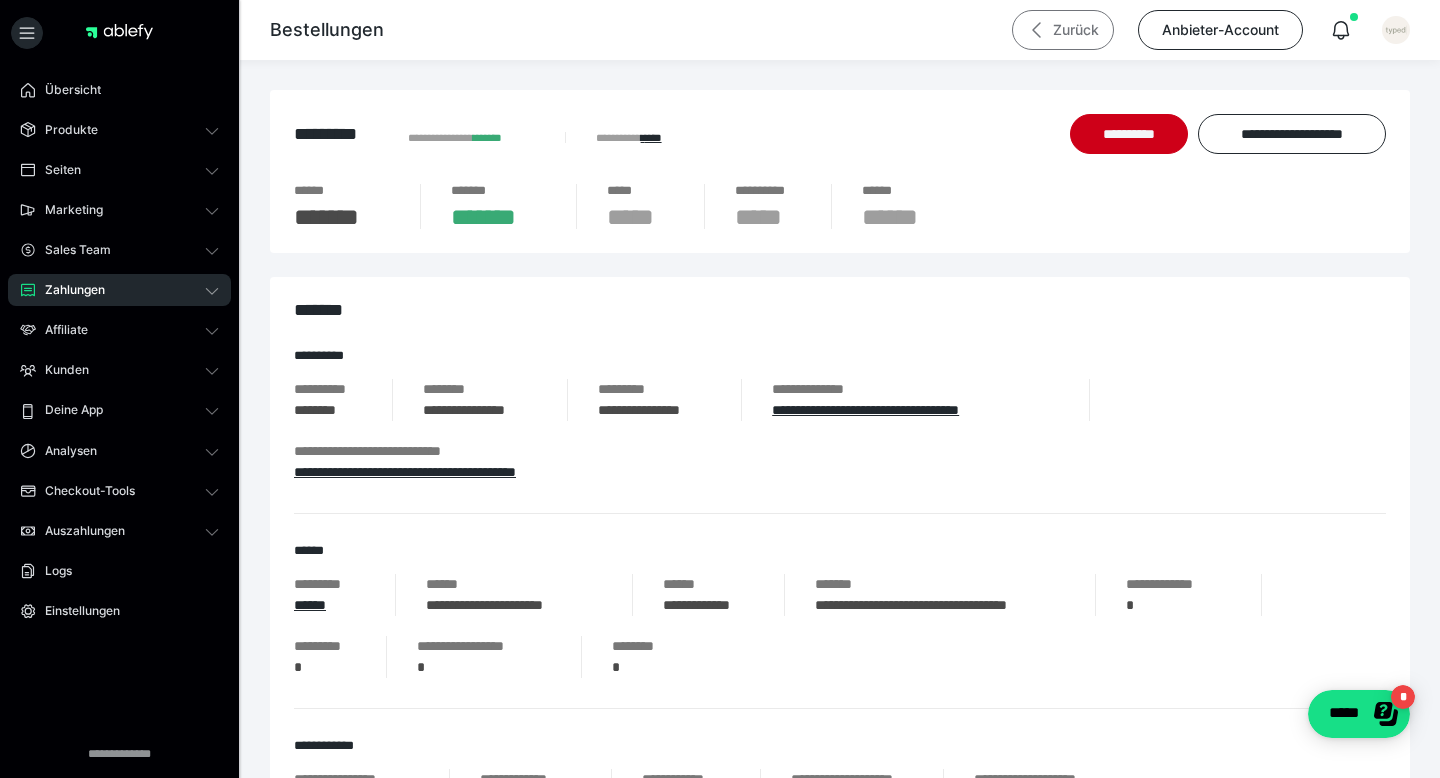 click on "Zurück" at bounding box center [1063, 30] 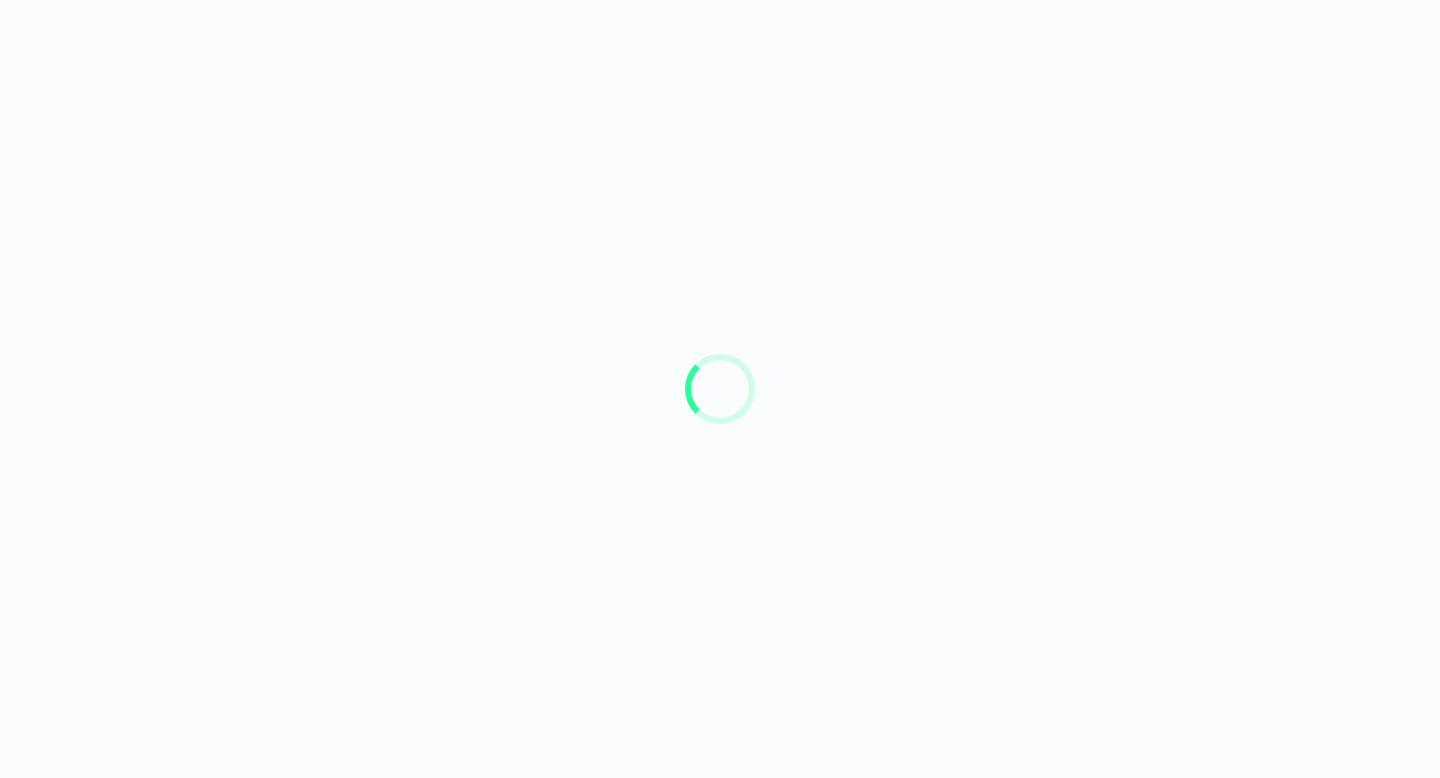 scroll, scrollTop: 0, scrollLeft: 0, axis: both 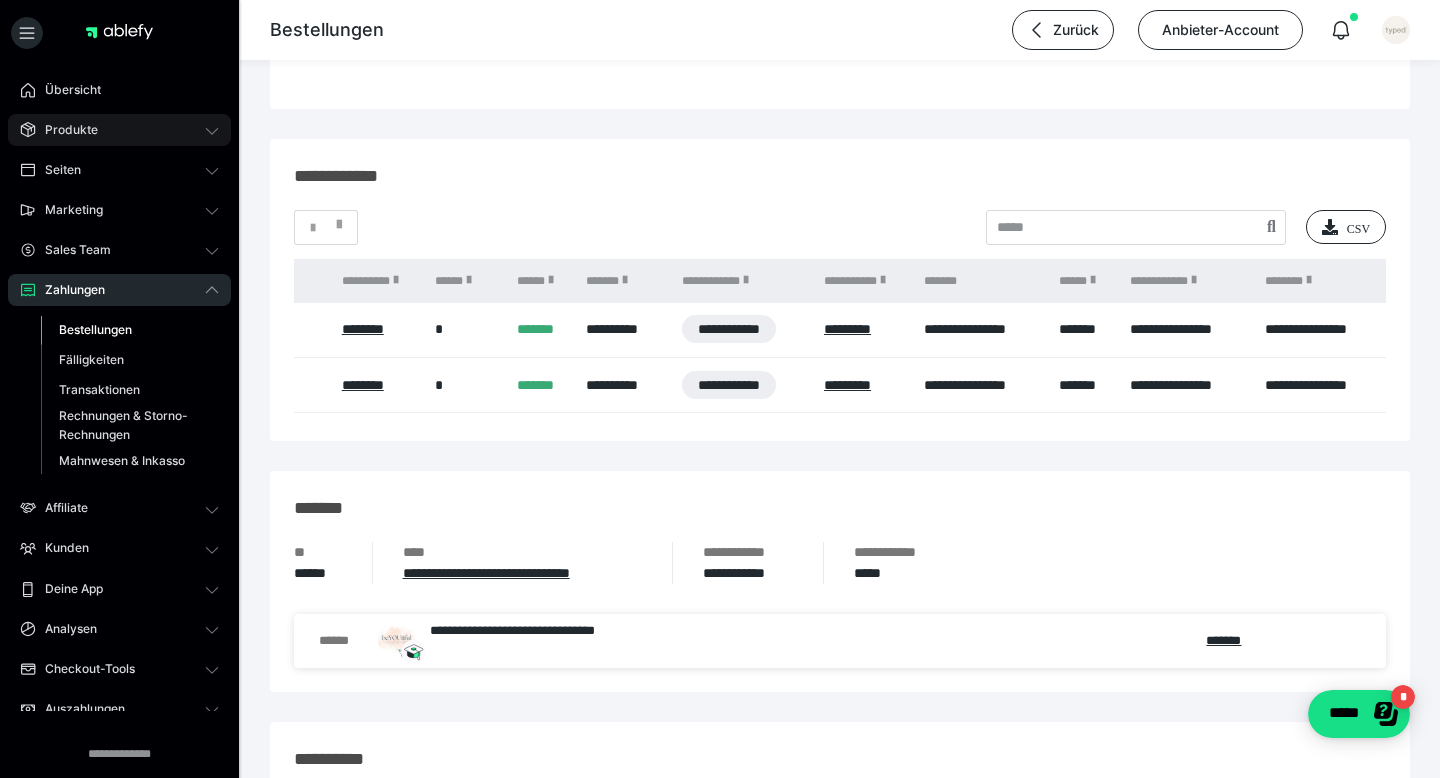 click on "Produkte" at bounding box center (119, 130) 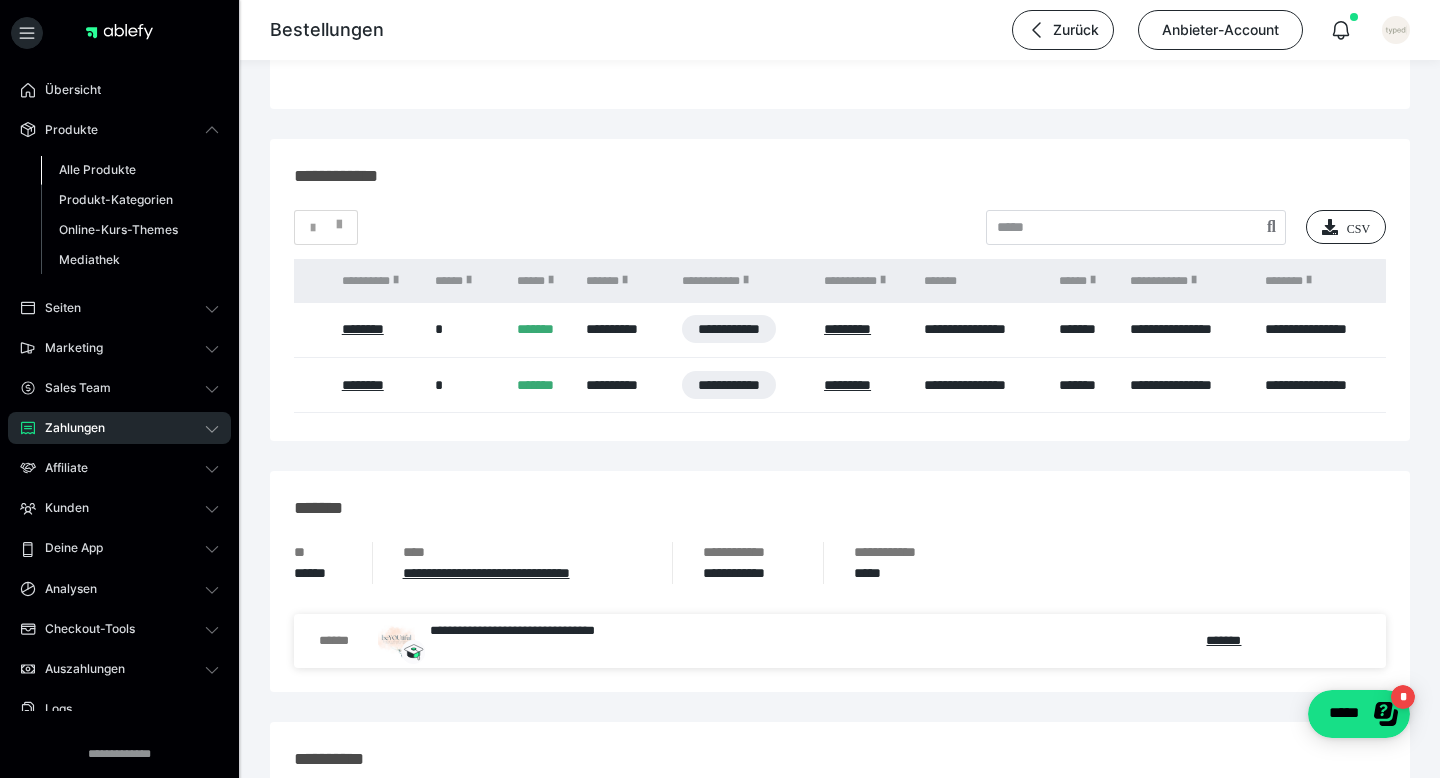 click on "Alle Produkte" at bounding box center [130, 170] 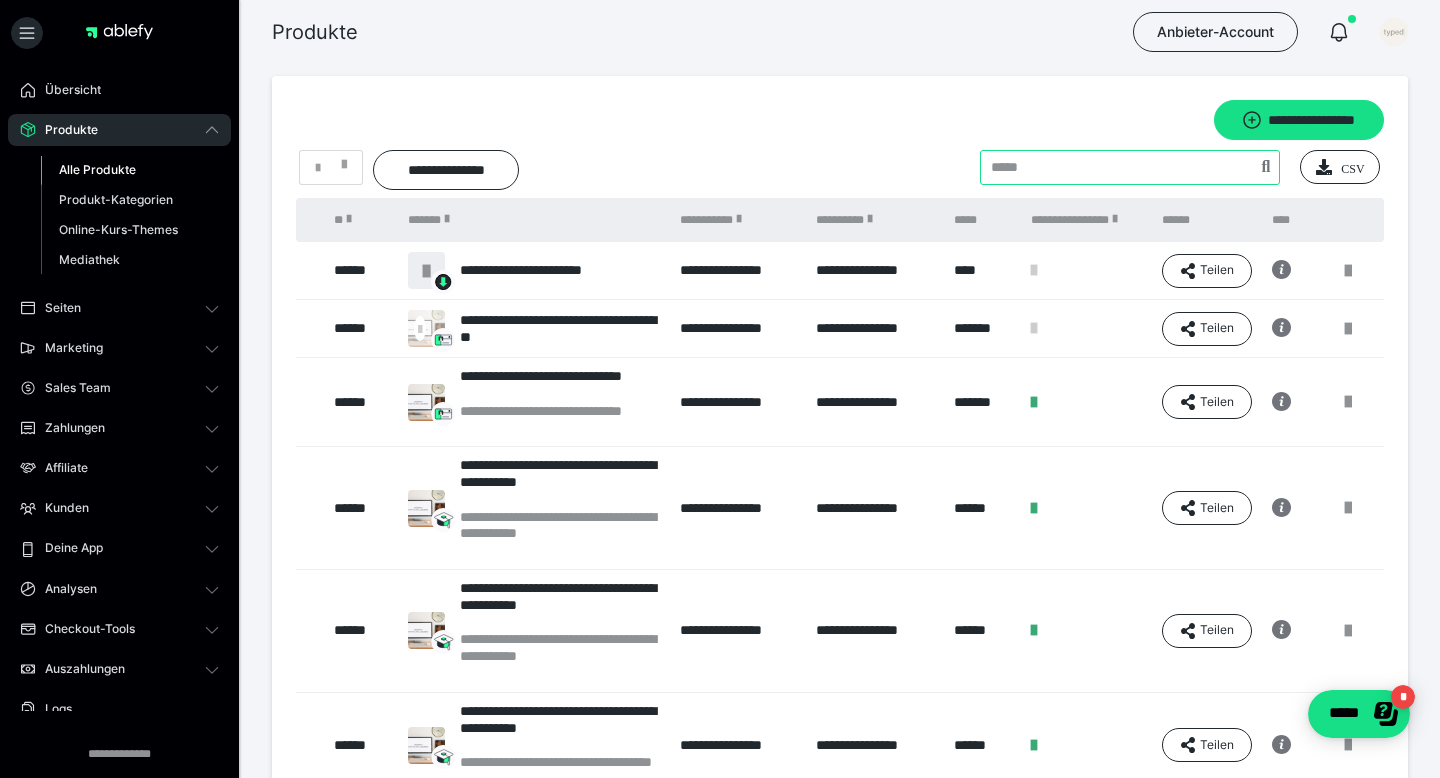 click at bounding box center [1130, 167] 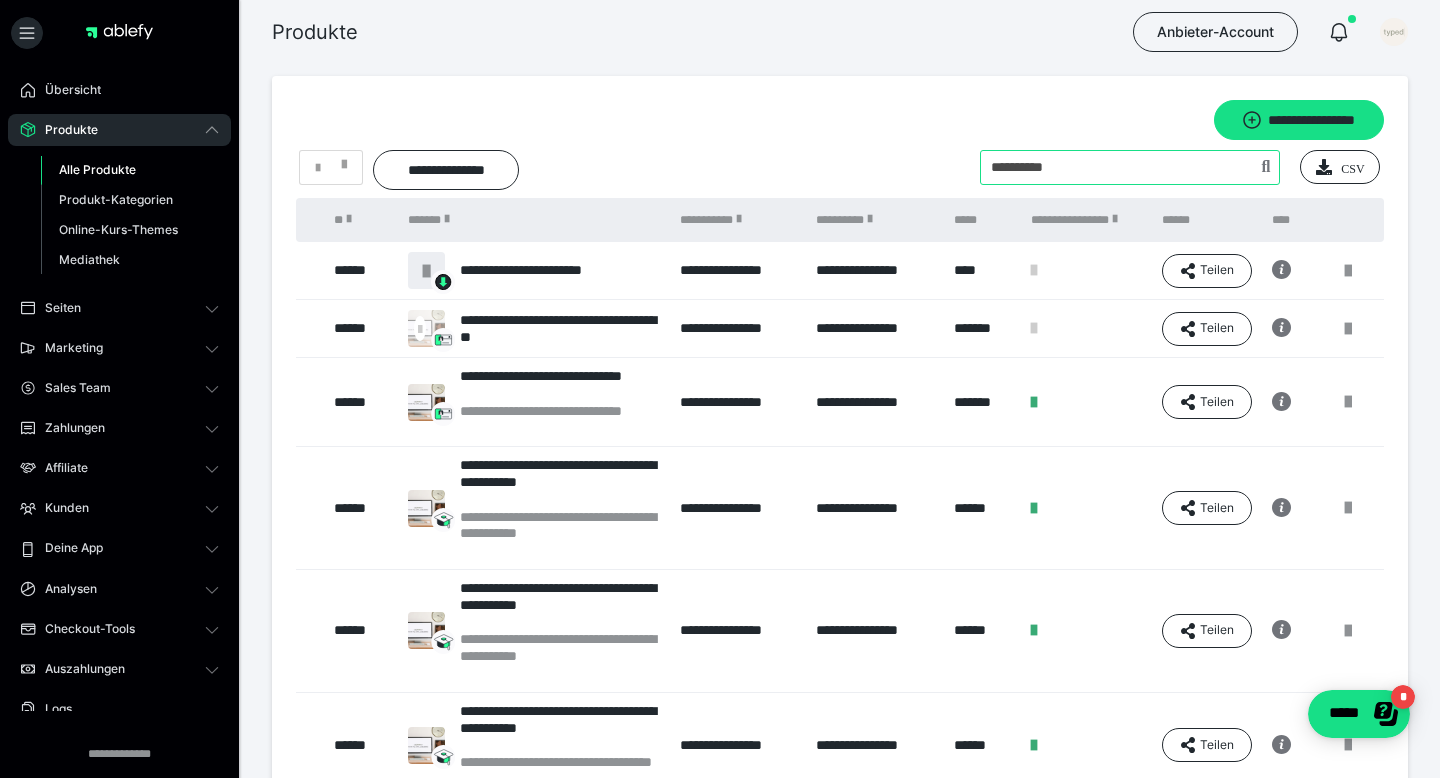type on "**********" 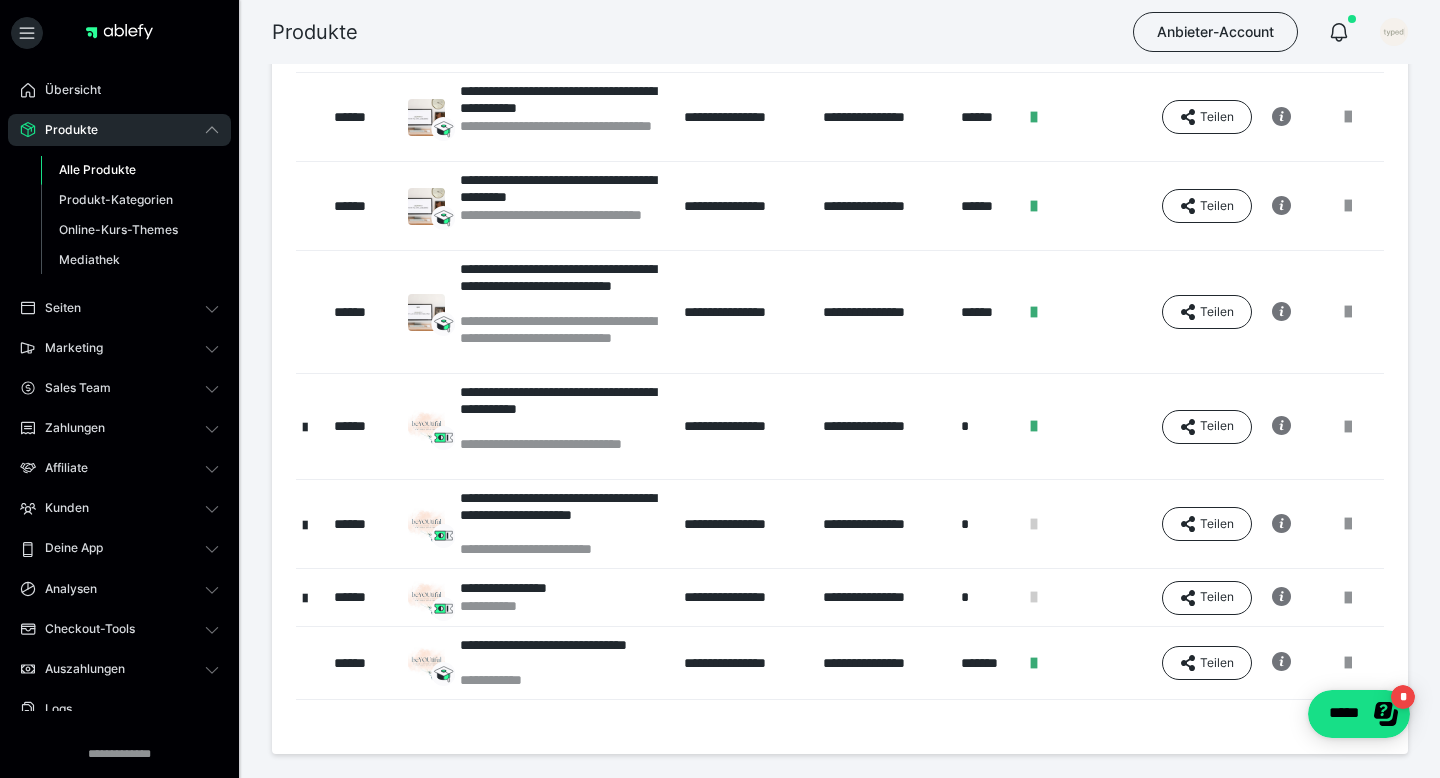 scroll, scrollTop: 525, scrollLeft: 0, axis: vertical 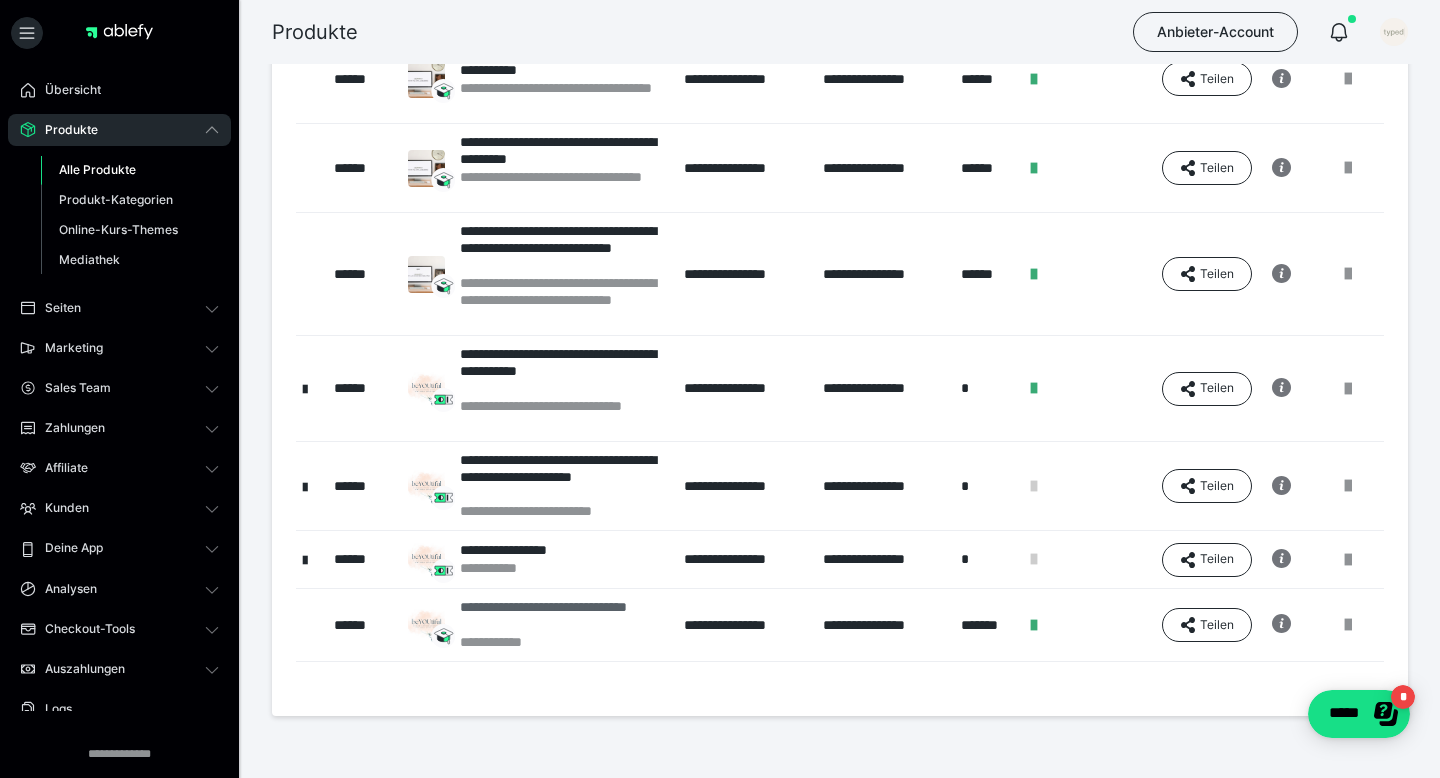 click on "**********" at bounding box center (562, 616) 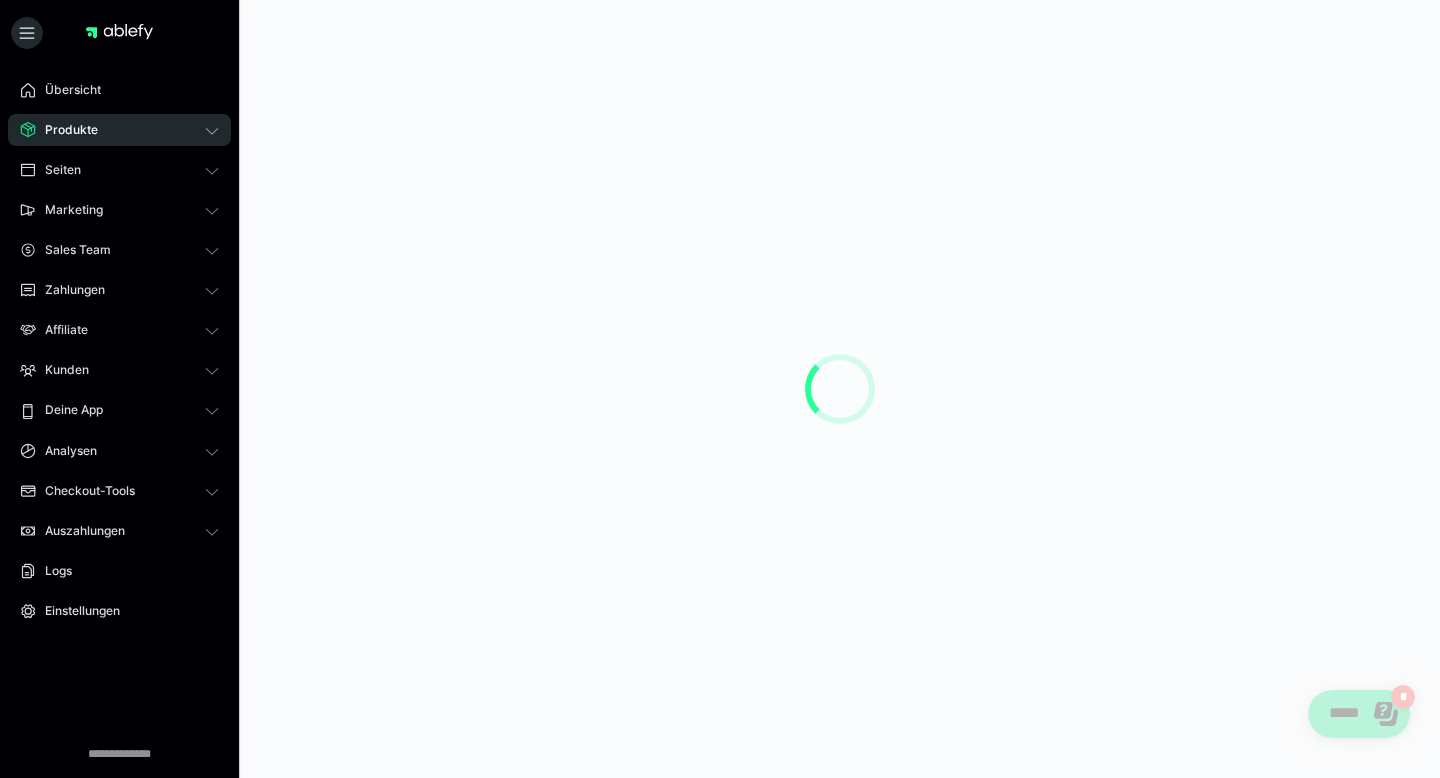 scroll, scrollTop: 0, scrollLeft: 0, axis: both 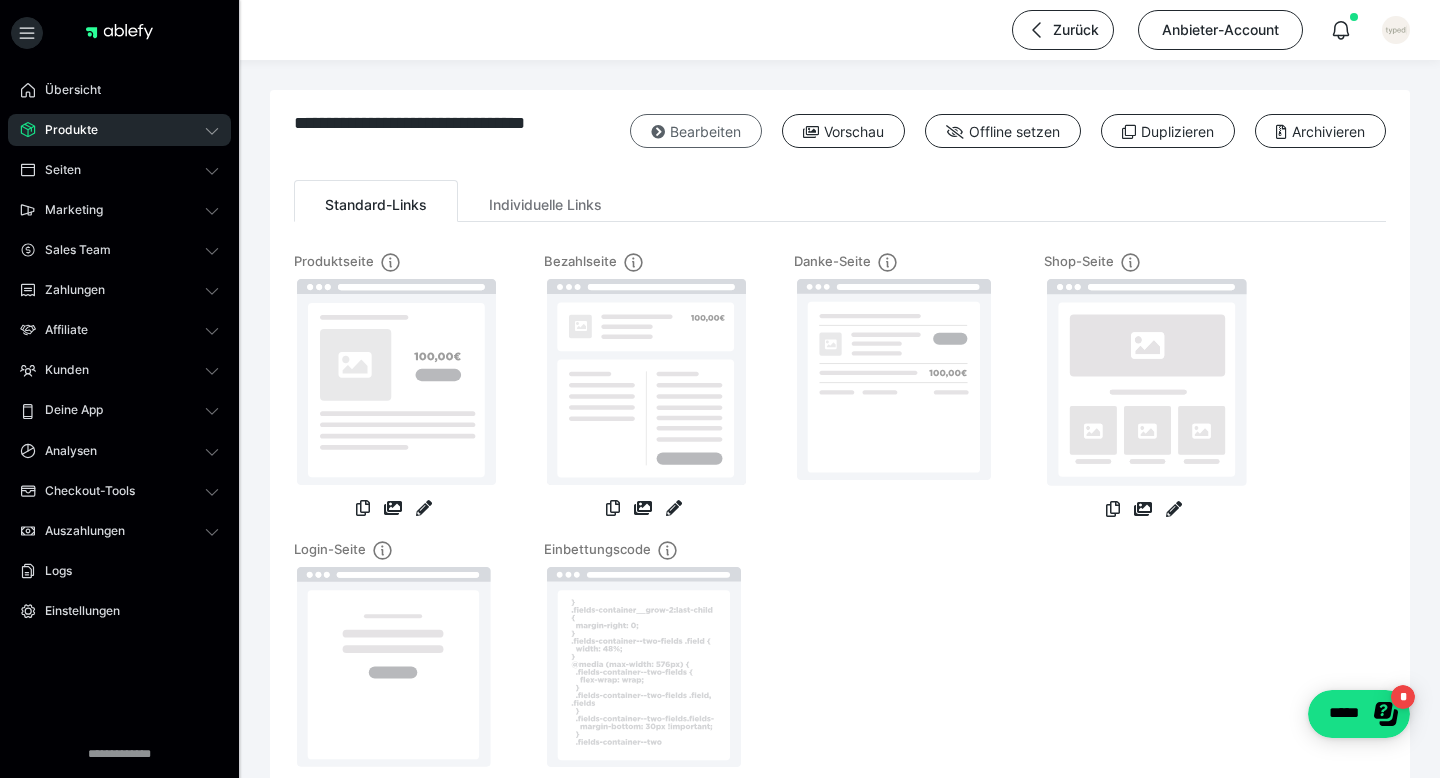 click on "Bearbeiten" at bounding box center (696, 131) 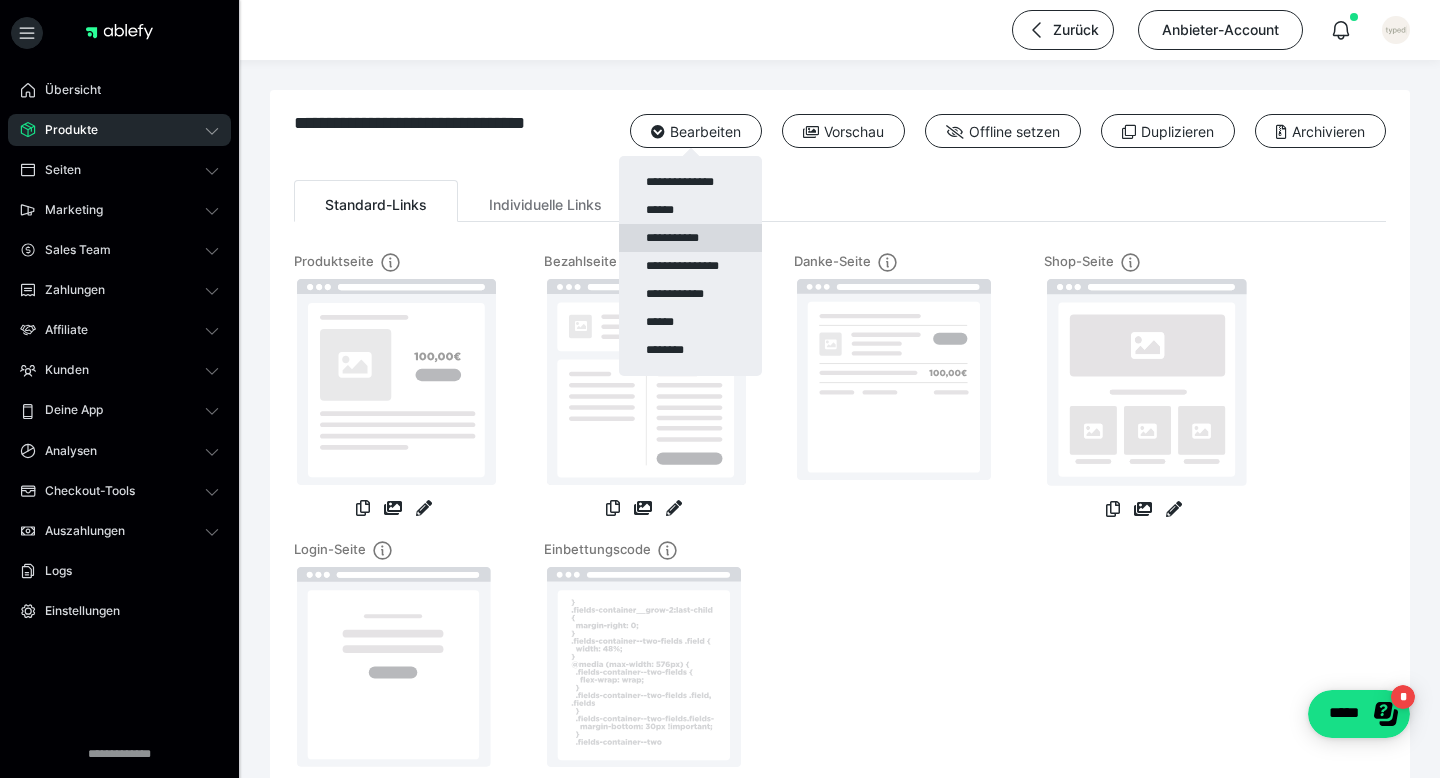click on "**********" at bounding box center [690, 238] 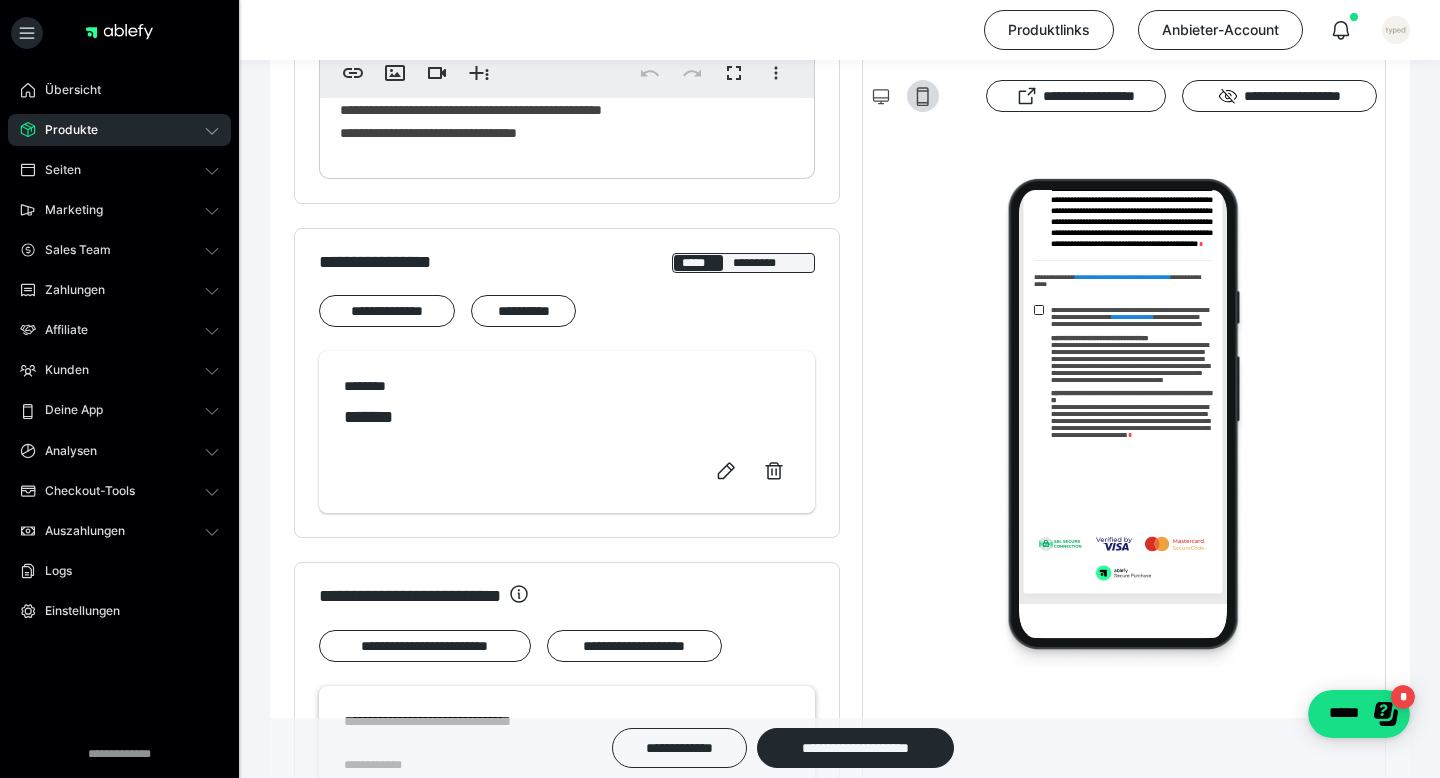 scroll, scrollTop: 0, scrollLeft: 0, axis: both 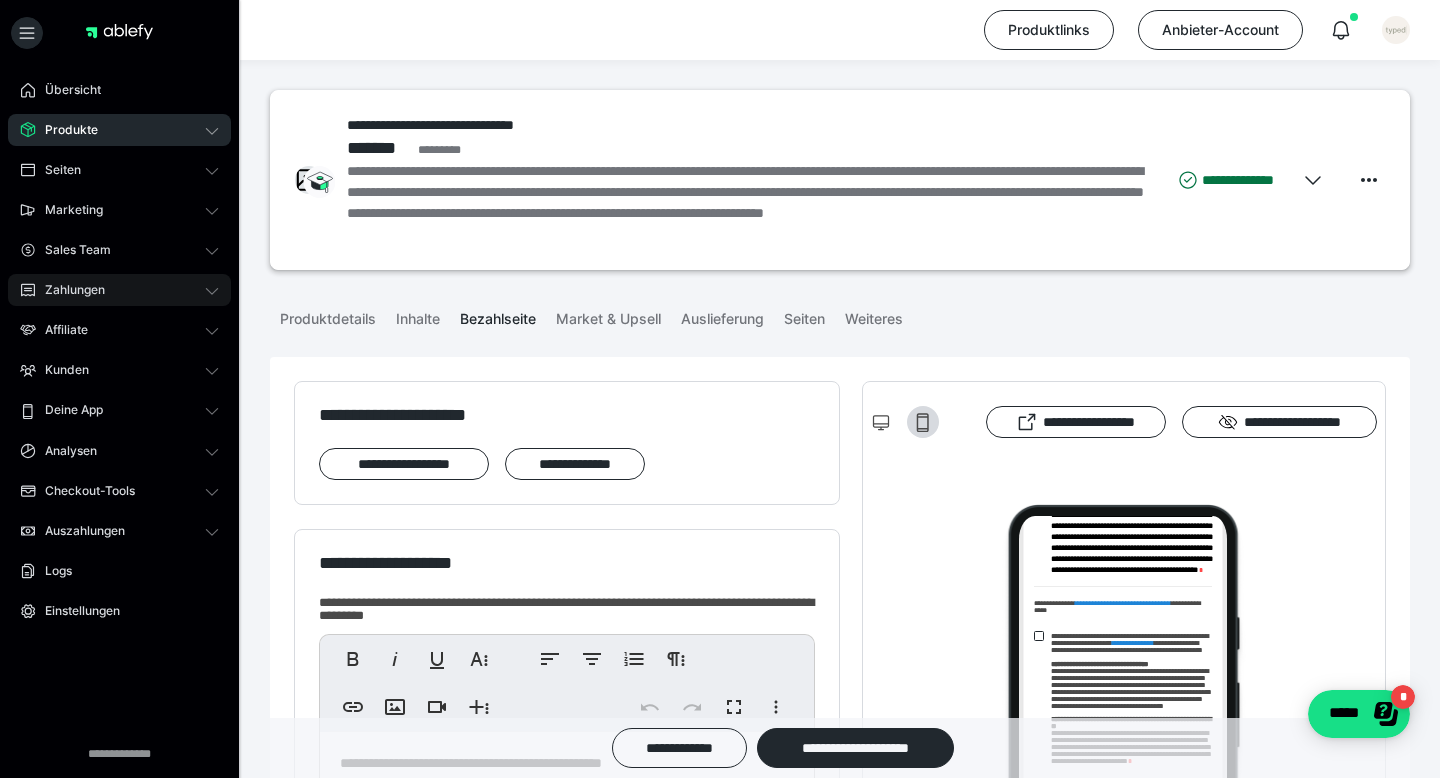 click on "Zahlungen" at bounding box center [68, 290] 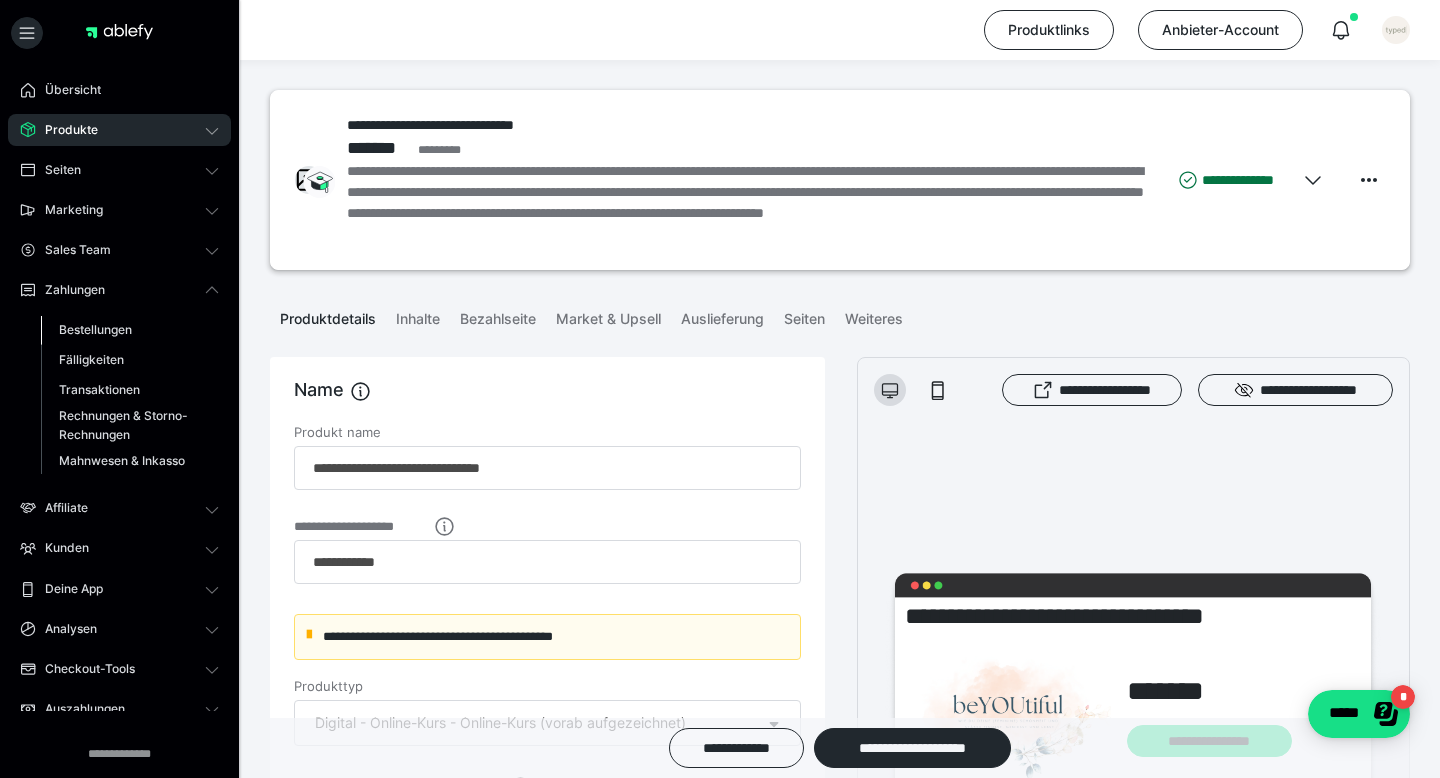 click on "Bestellungen" at bounding box center (95, 329) 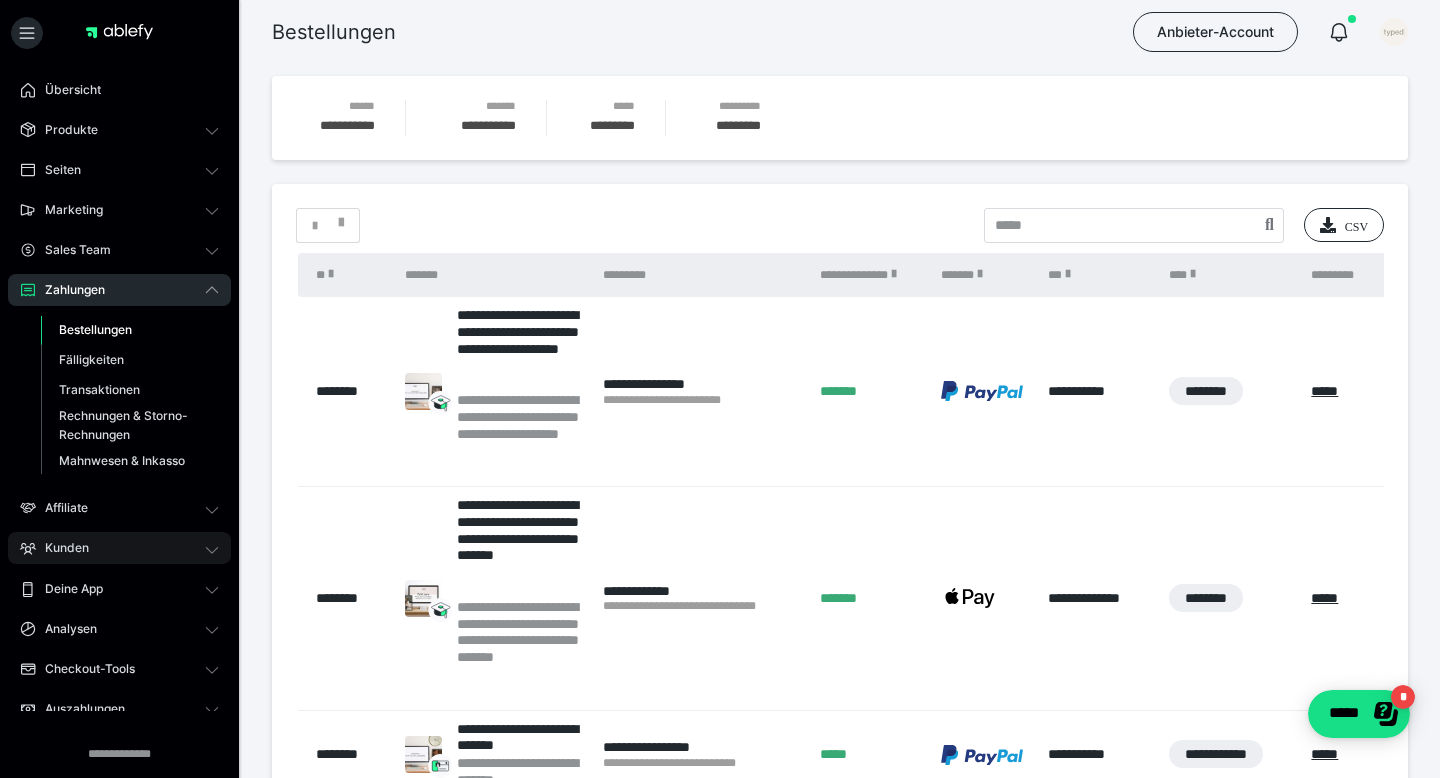 click on "Kunden" at bounding box center (119, 548) 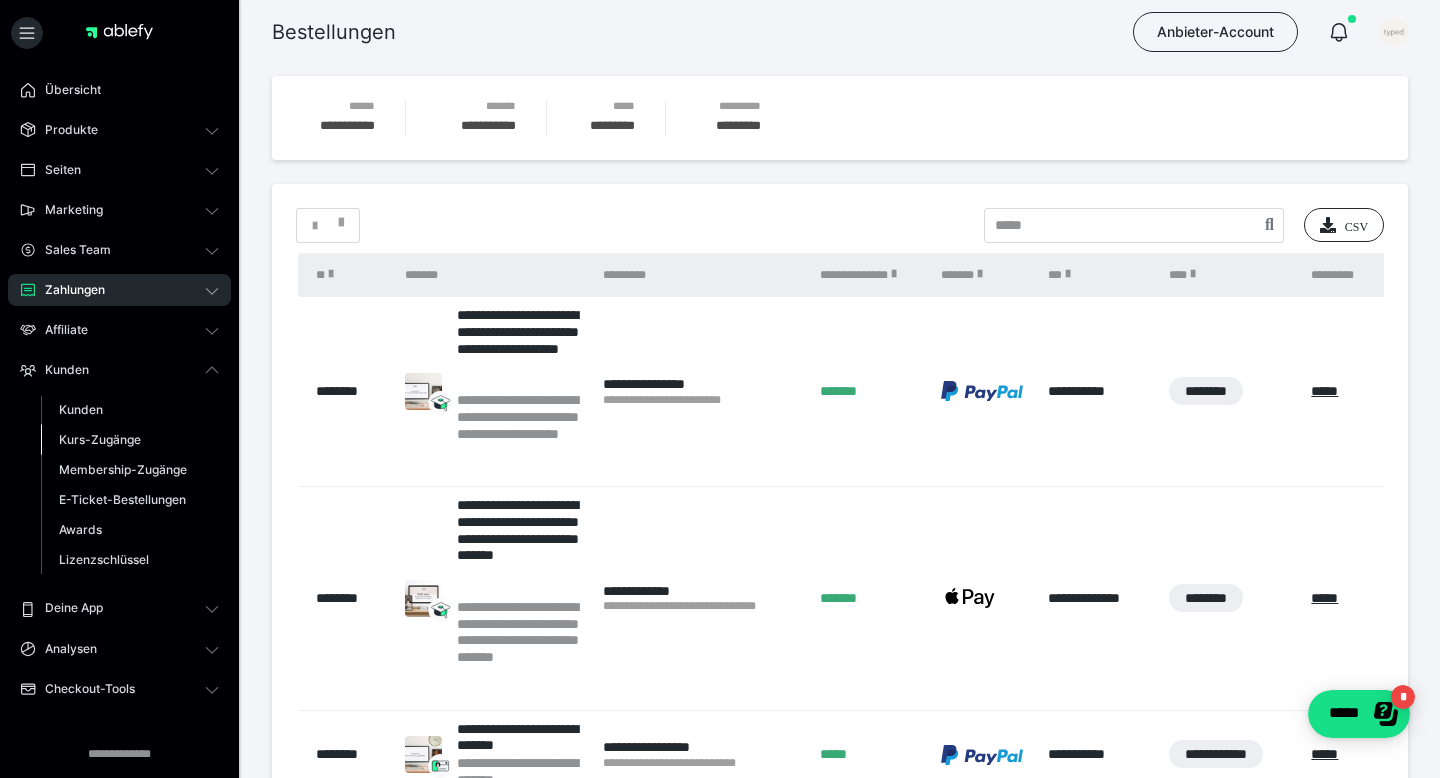 click on "Kurs-Zugänge" at bounding box center [130, 440] 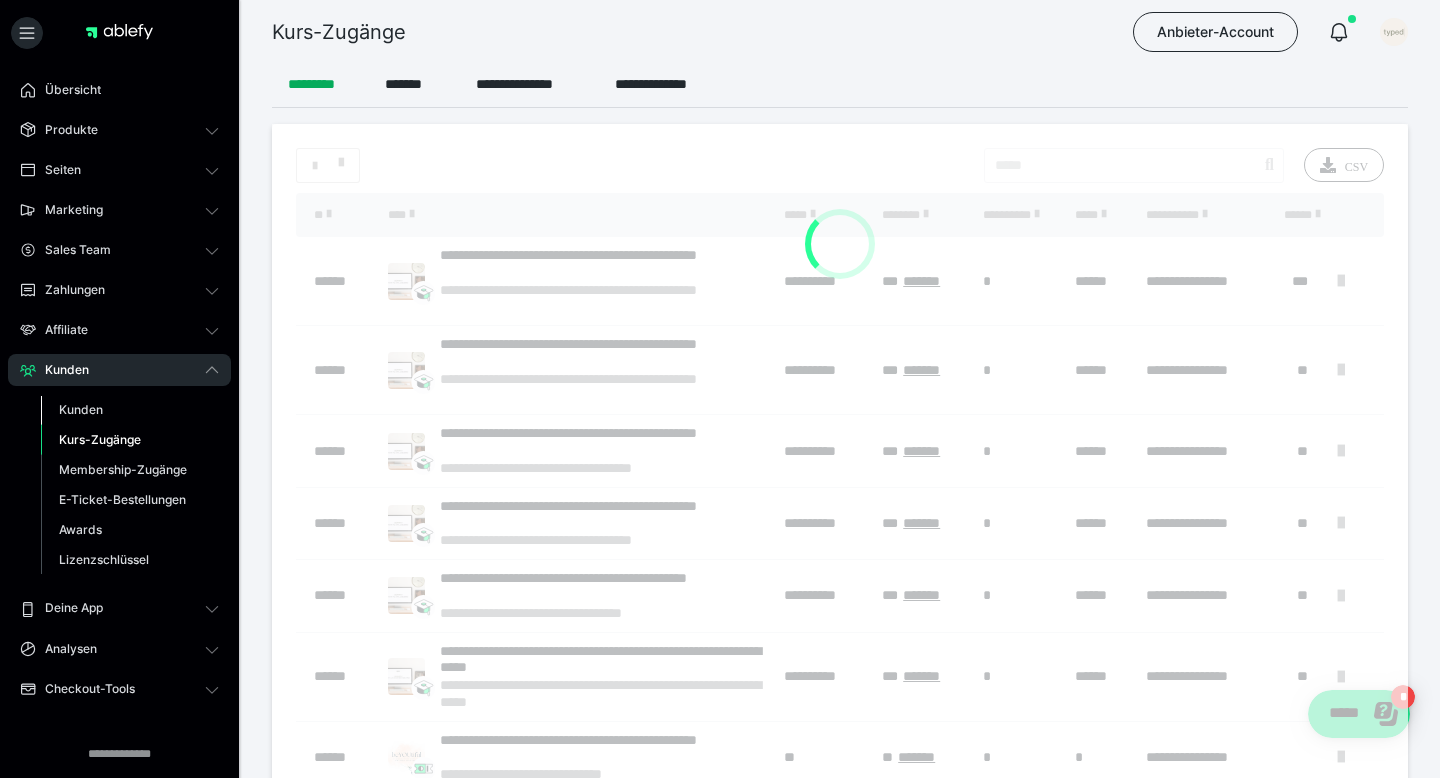 click on "Kunden" at bounding box center (130, 410) 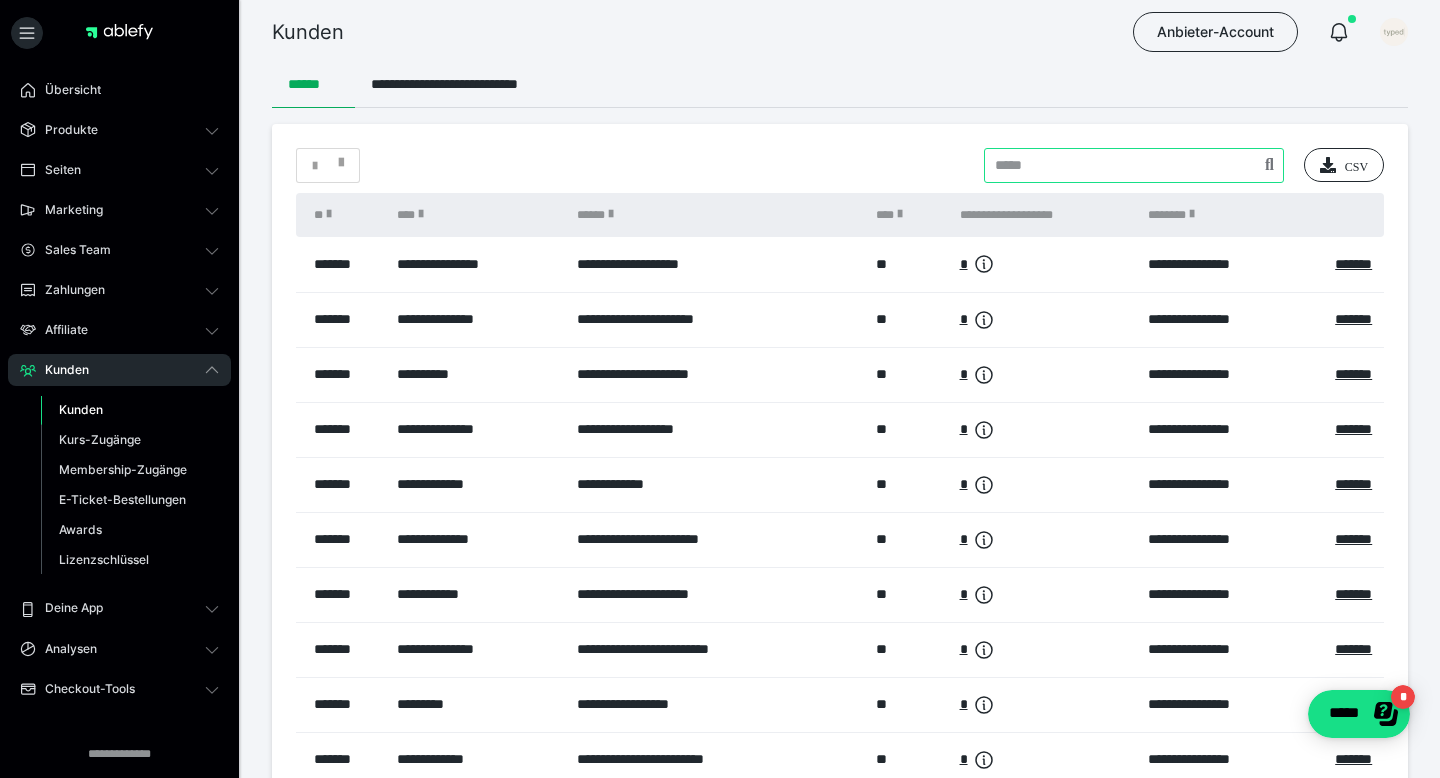 click at bounding box center (1134, 165) 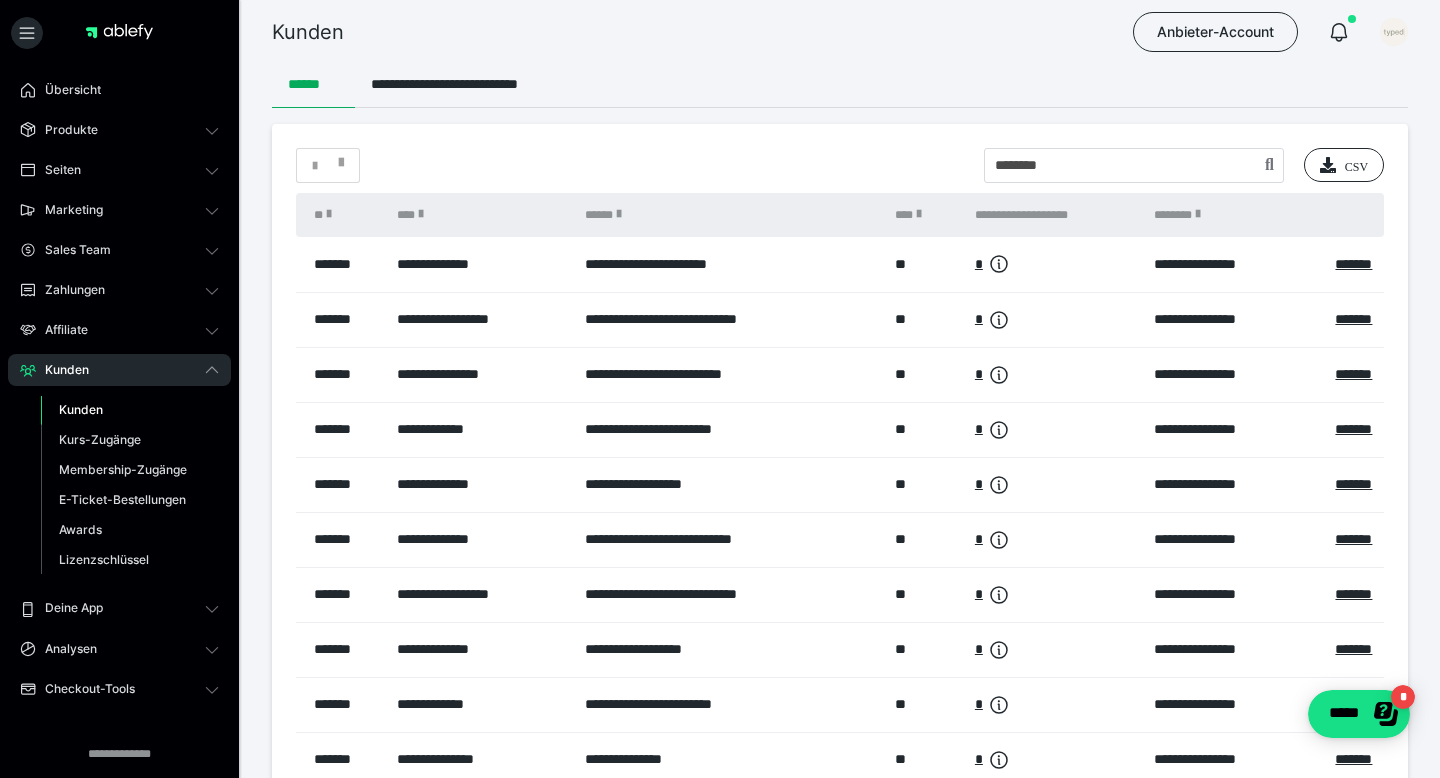 scroll, scrollTop: 209, scrollLeft: 0, axis: vertical 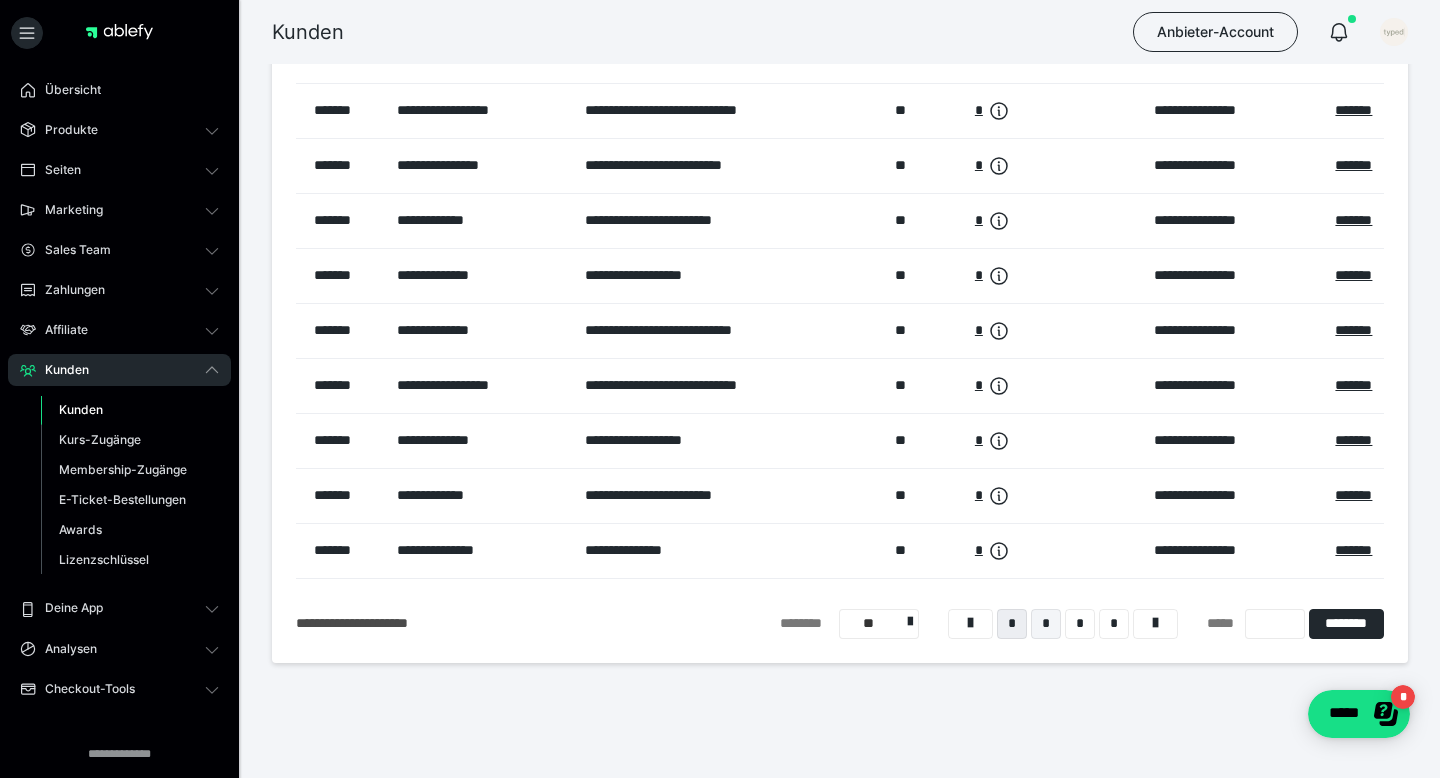 click on "*" at bounding box center (1046, 624) 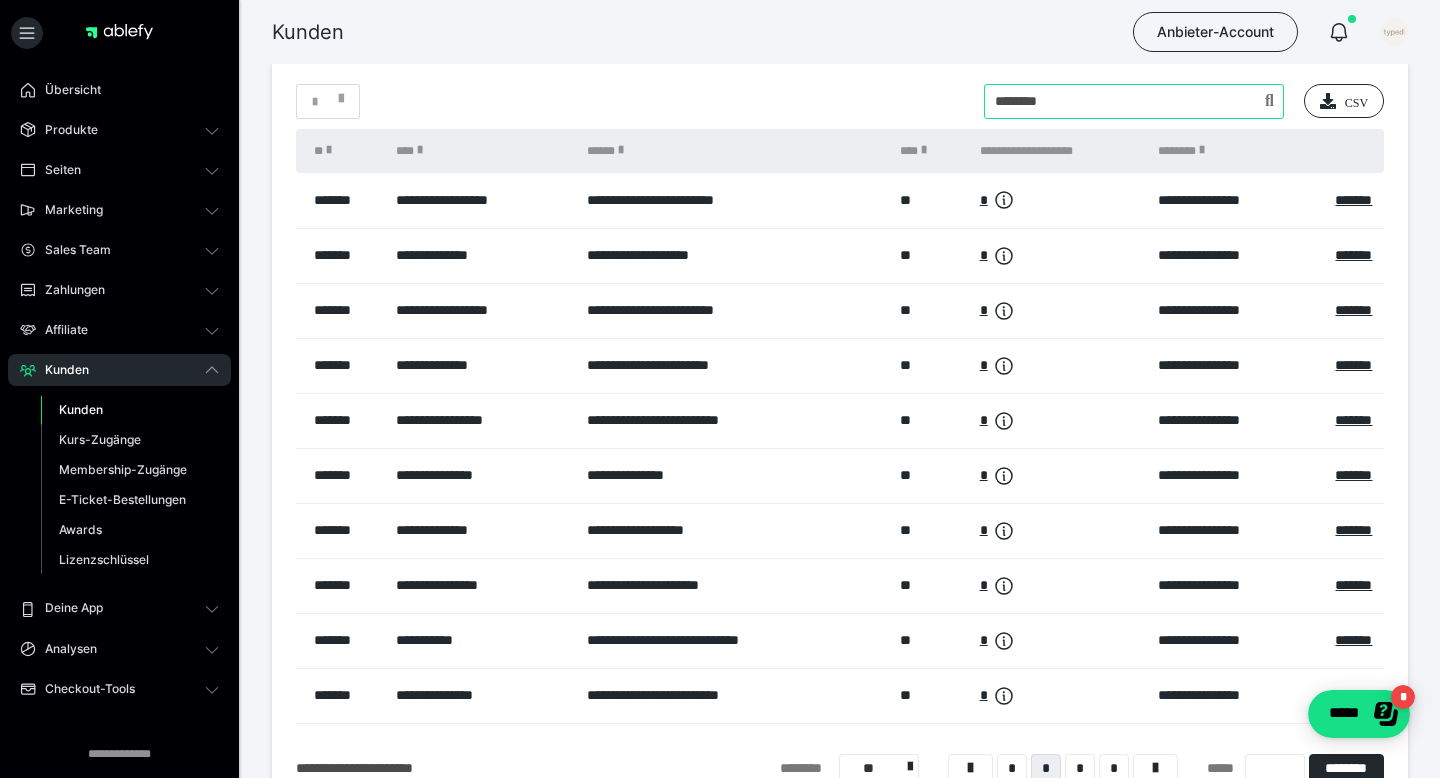 click at bounding box center (1134, 101) 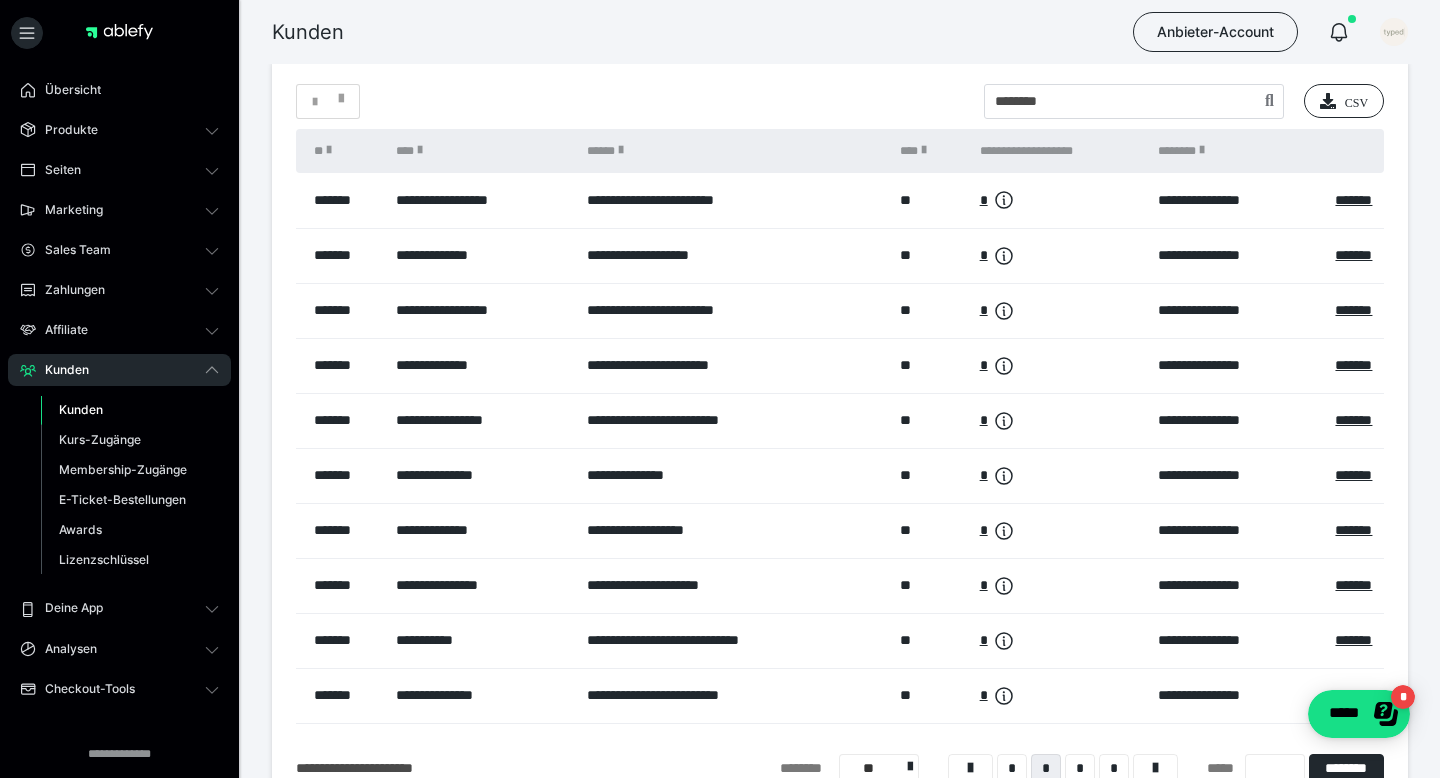 click on "**********" at bounding box center [840, 434] 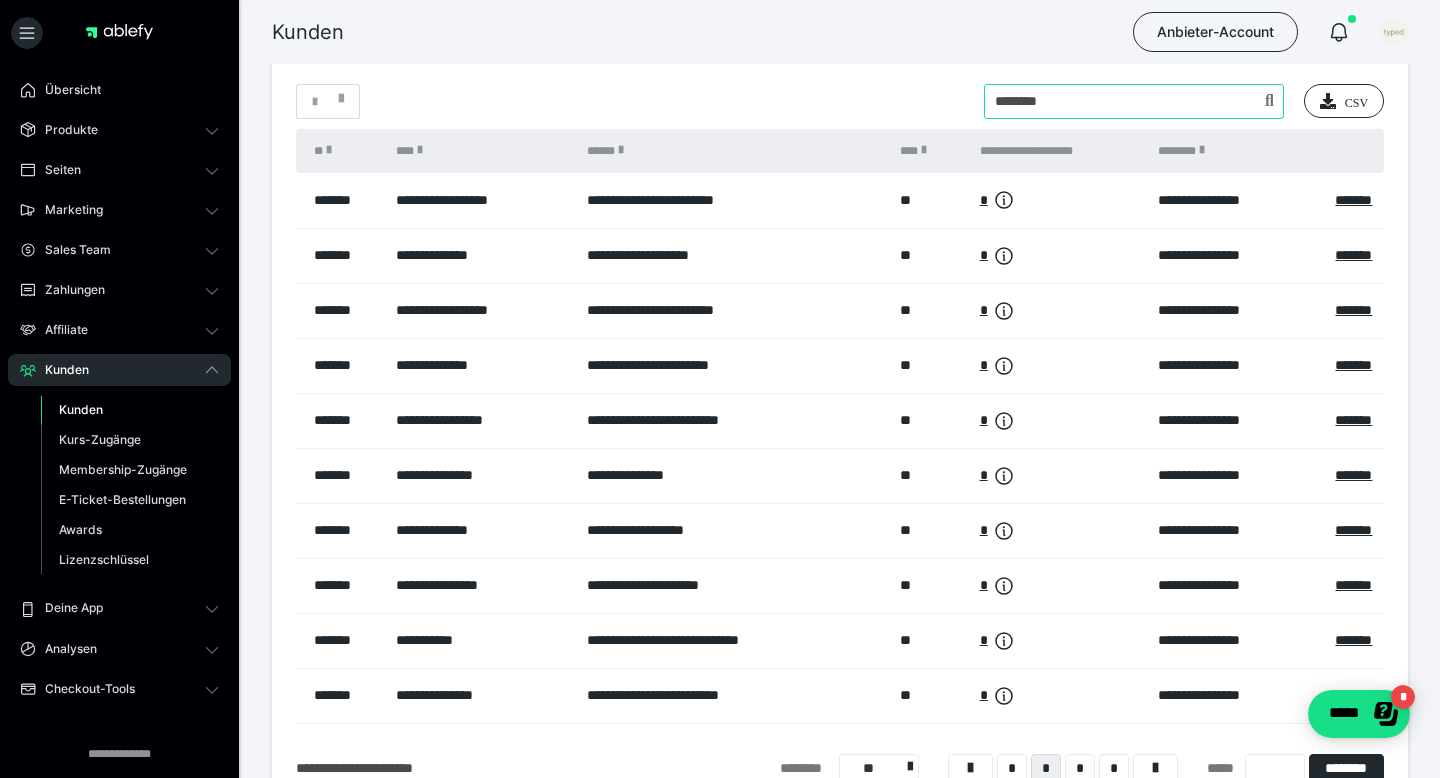 click at bounding box center [1134, 101] 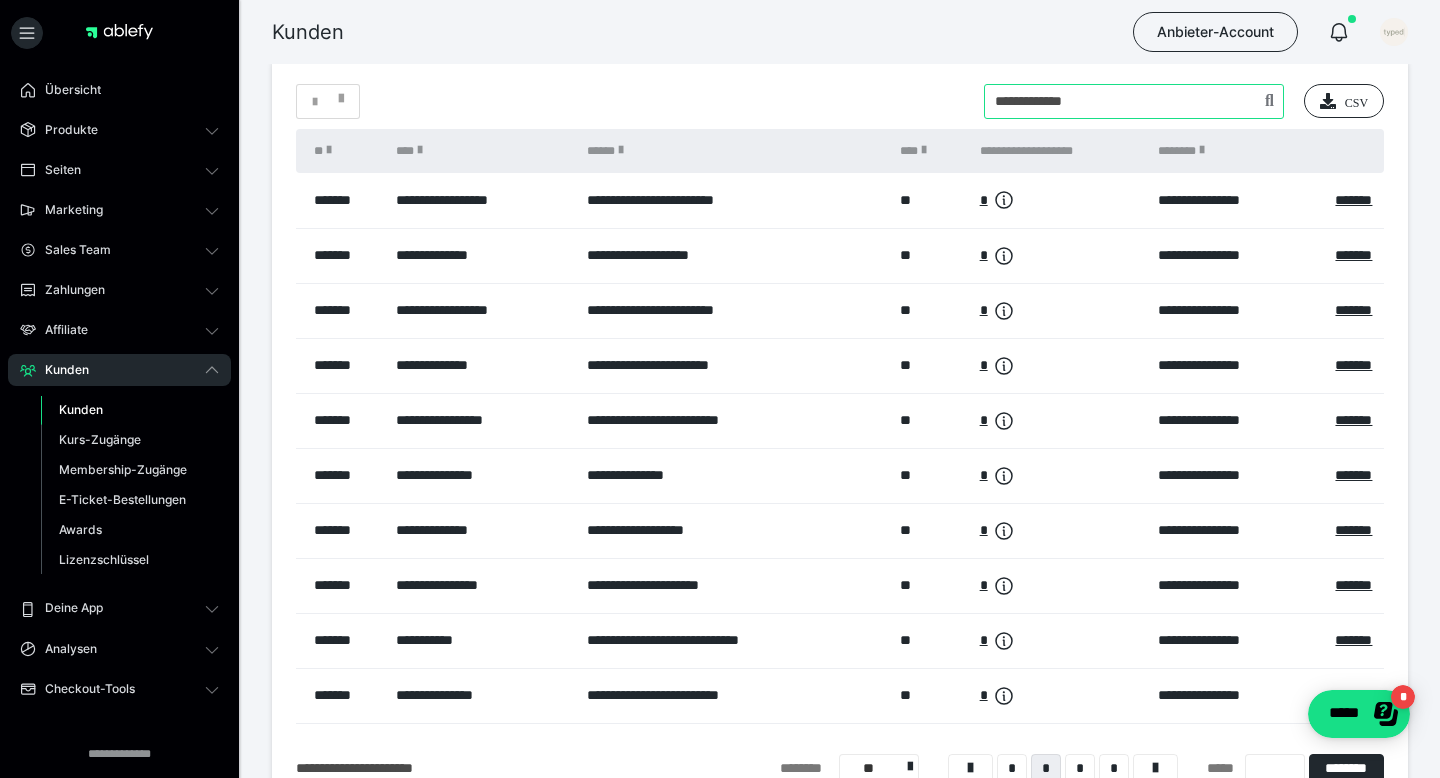type on "**********" 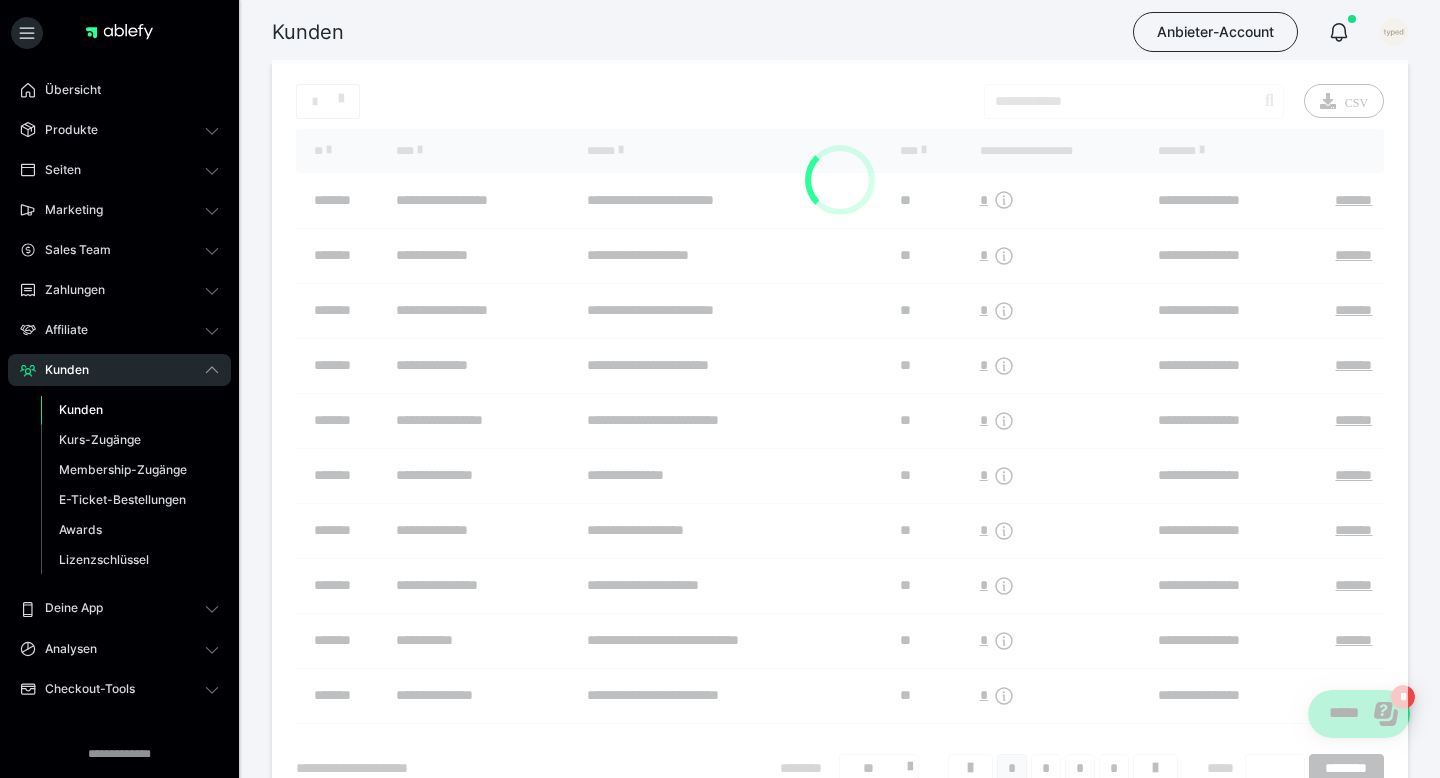 scroll, scrollTop: 0, scrollLeft: 0, axis: both 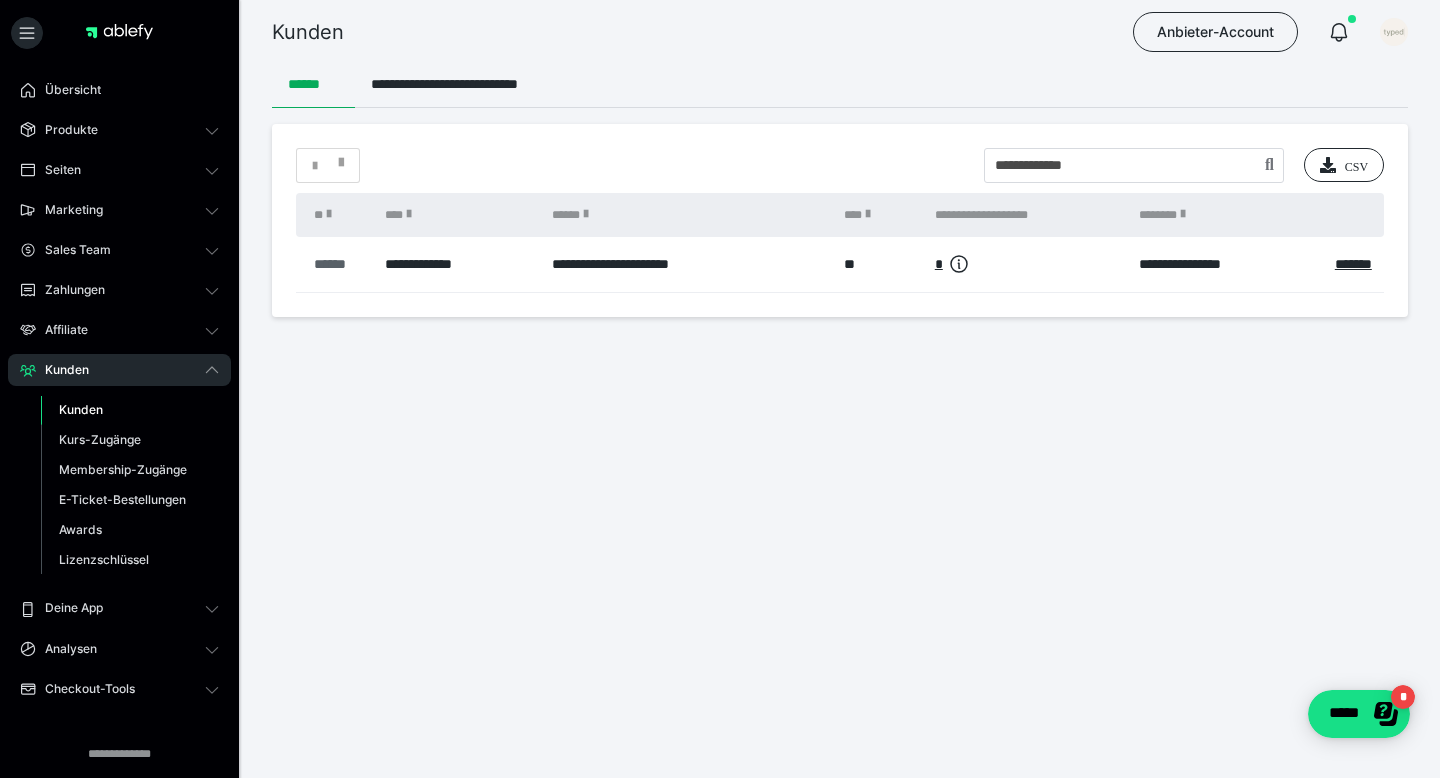 click on "******" at bounding box center [339, 264] 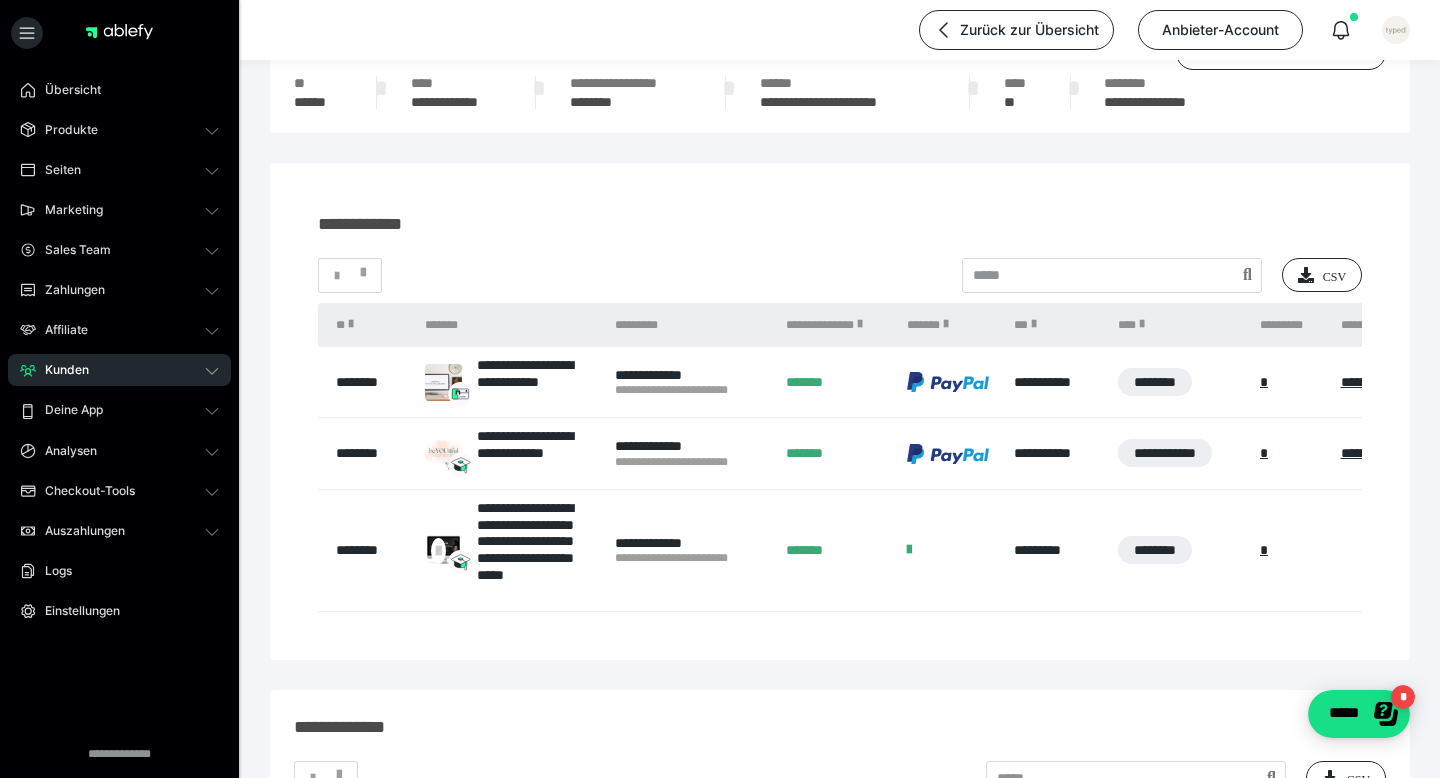 scroll, scrollTop: 96, scrollLeft: 0, axis: vertical 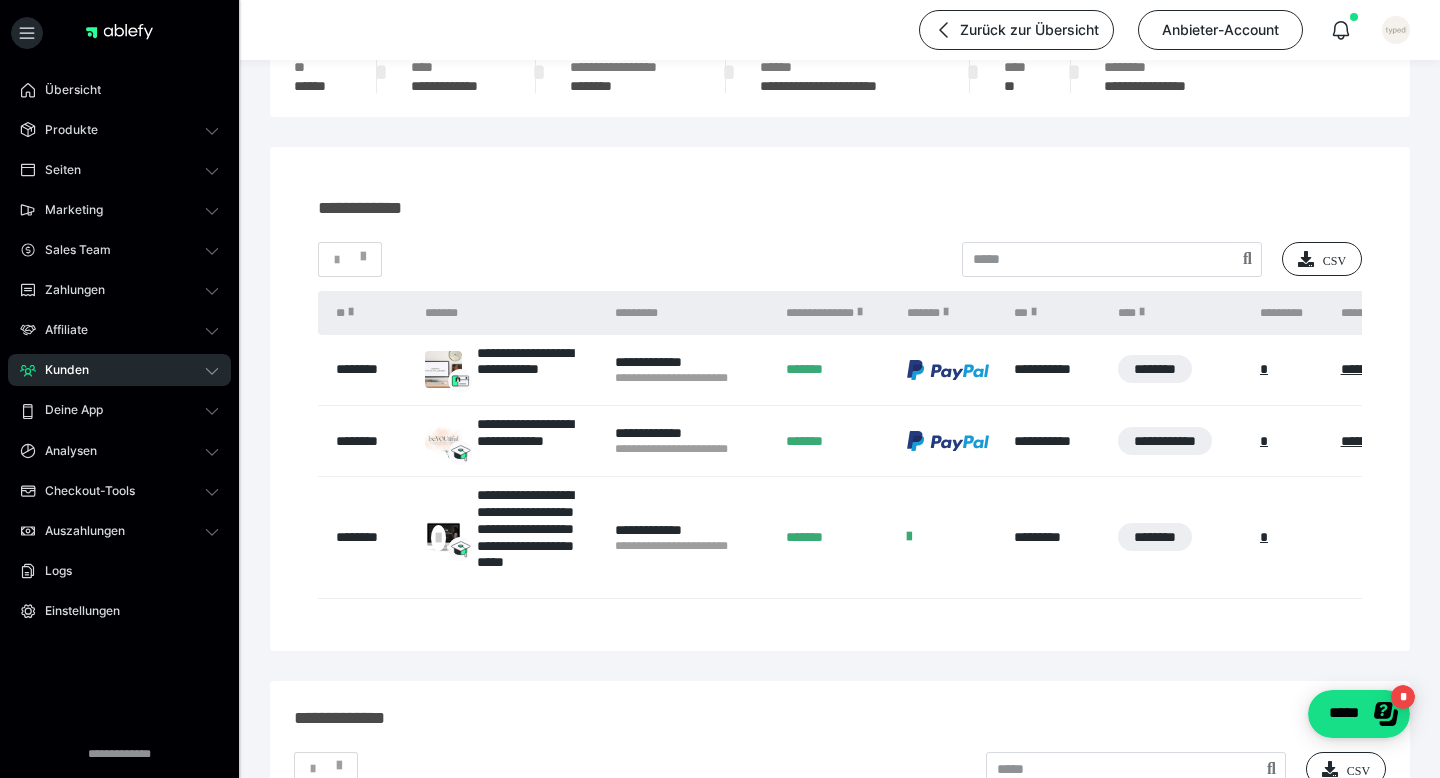 click on "**********" at bounding box center (840, 208) 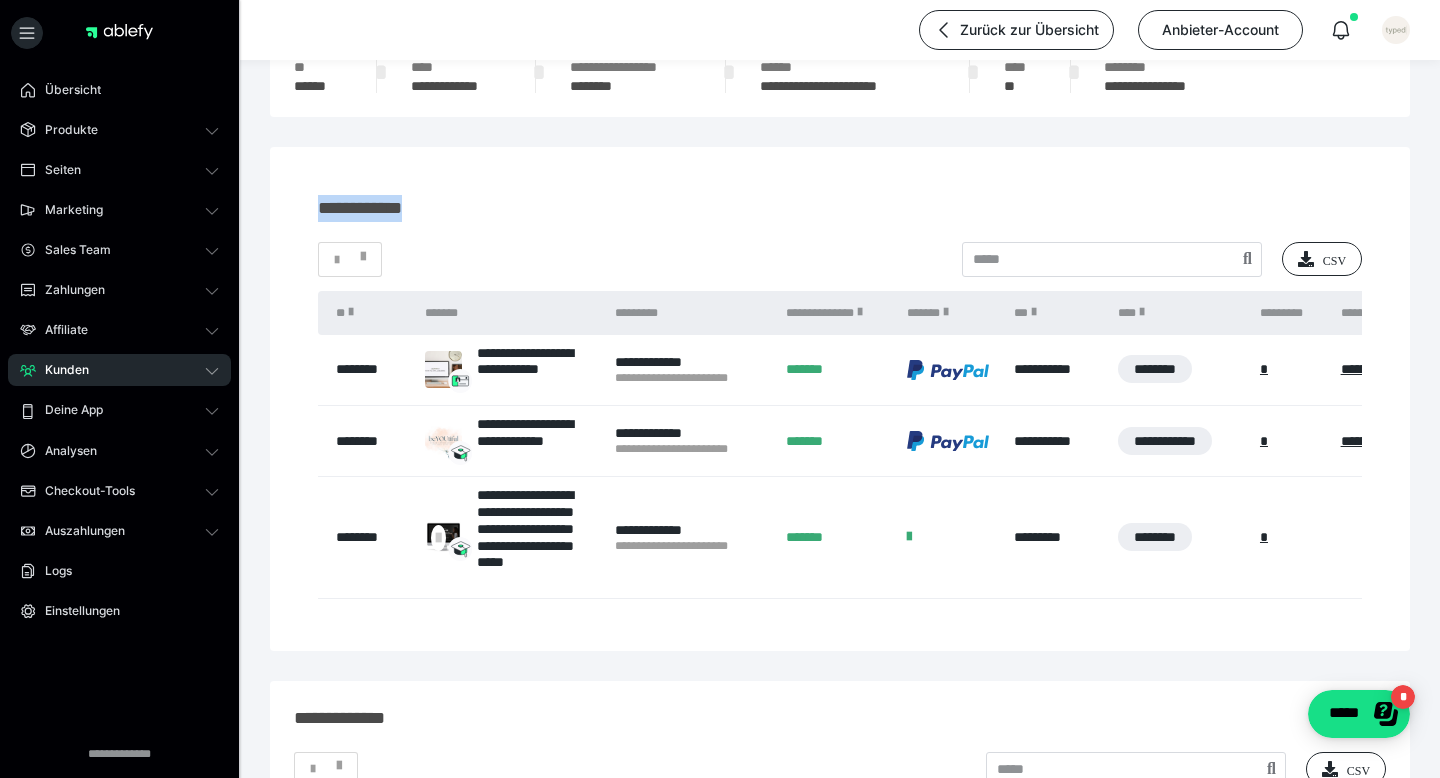 click on "**********" at bounding box center [840, 208] 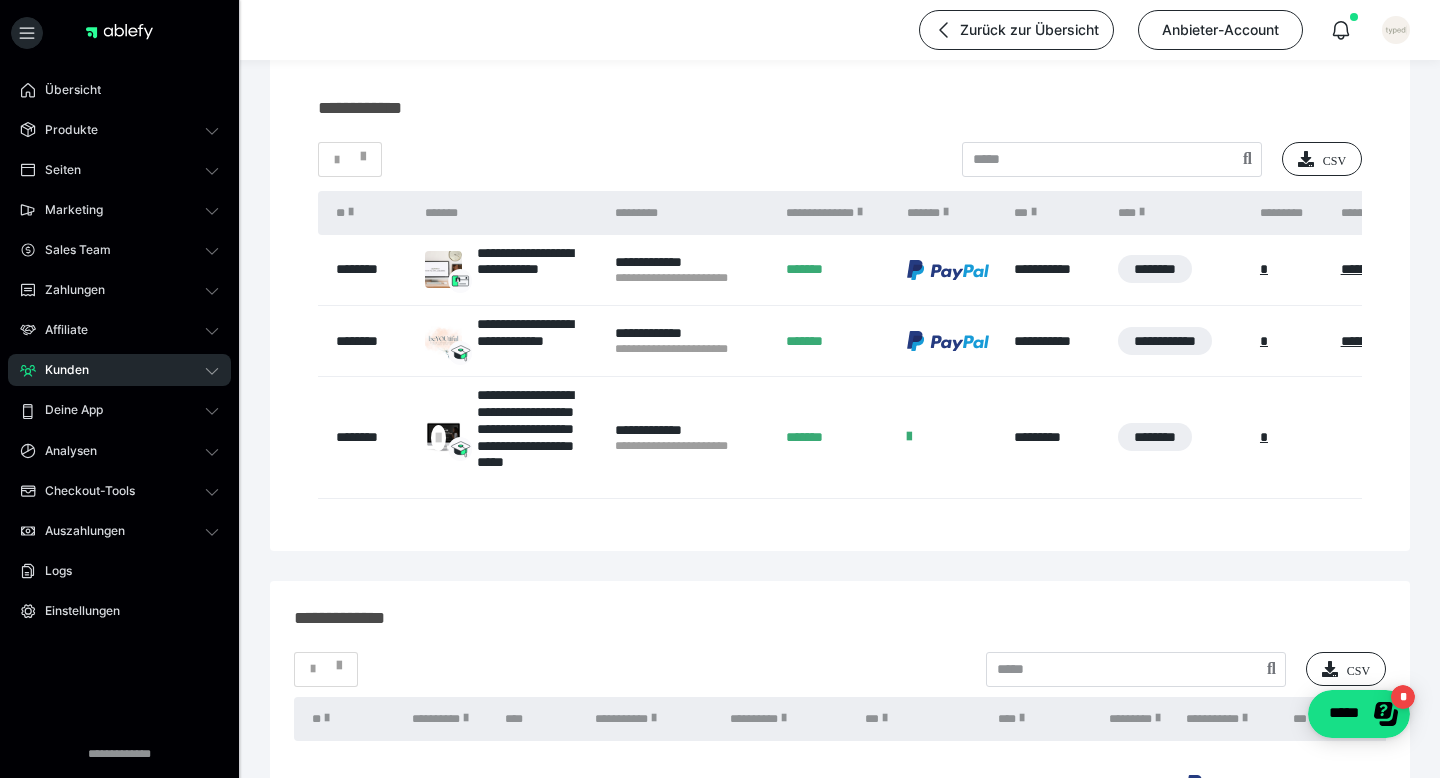 scroll, scrollTop: 216, scrollLeft: 0, axis: vertical 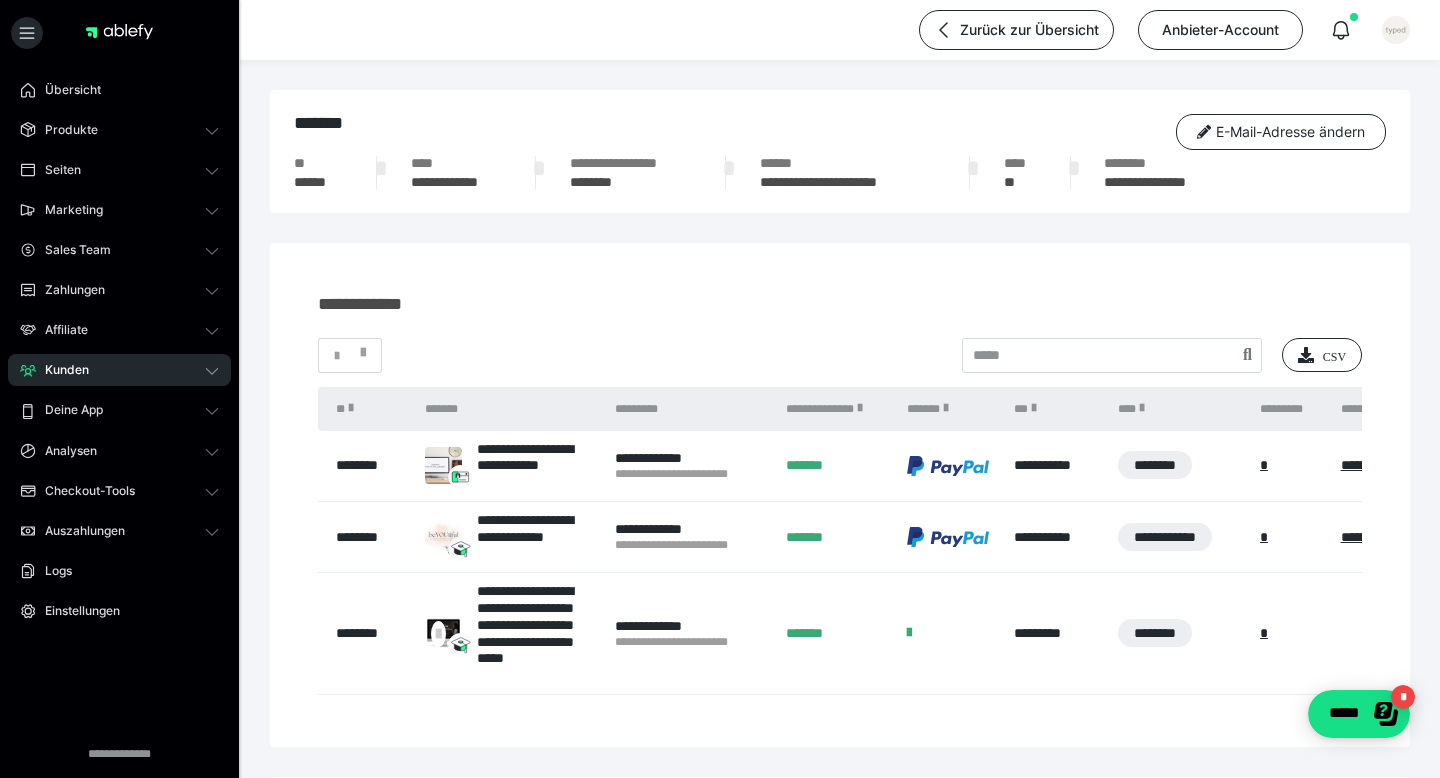 click on "*******" at bounding box center [836, 536] 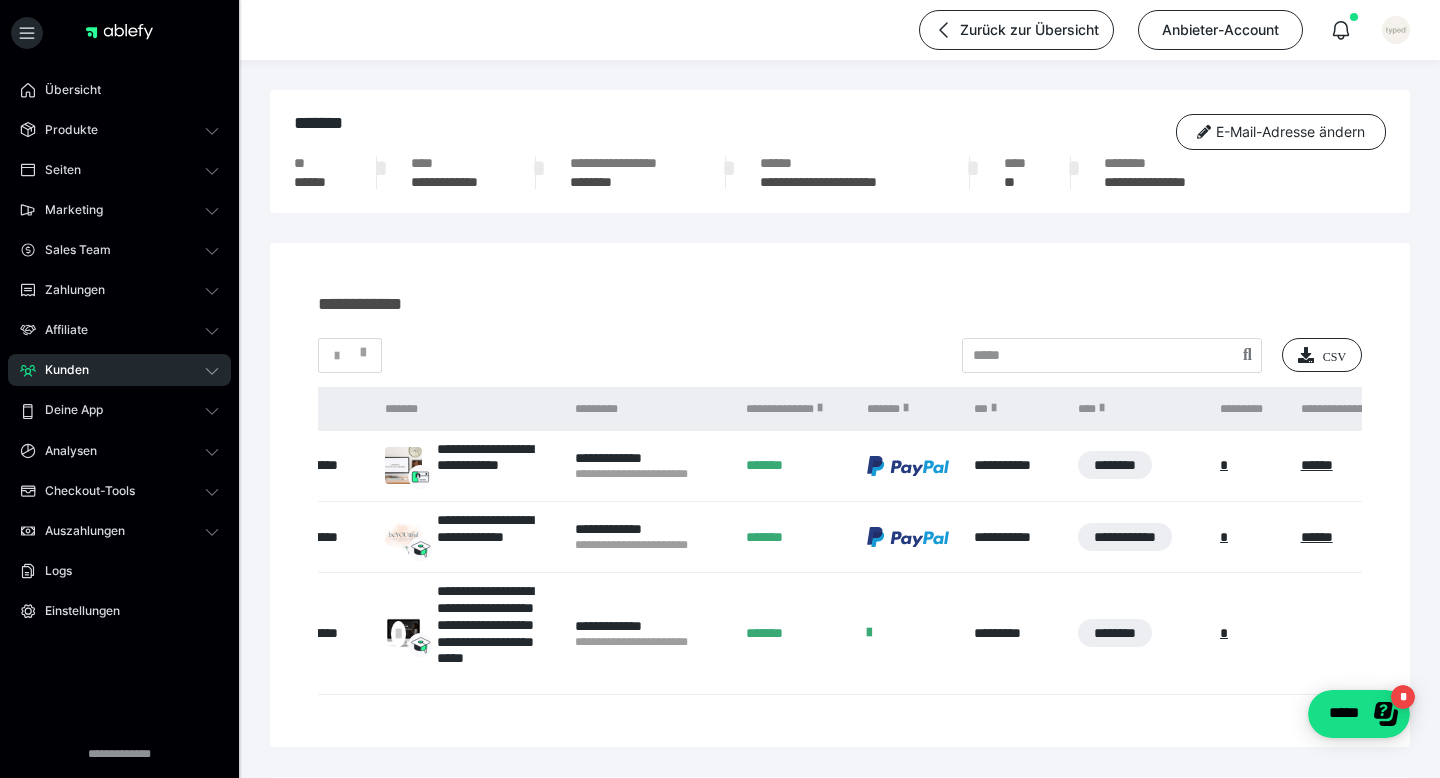 scroll, scrollTop: 0, scrollLeft: 0, axis: both 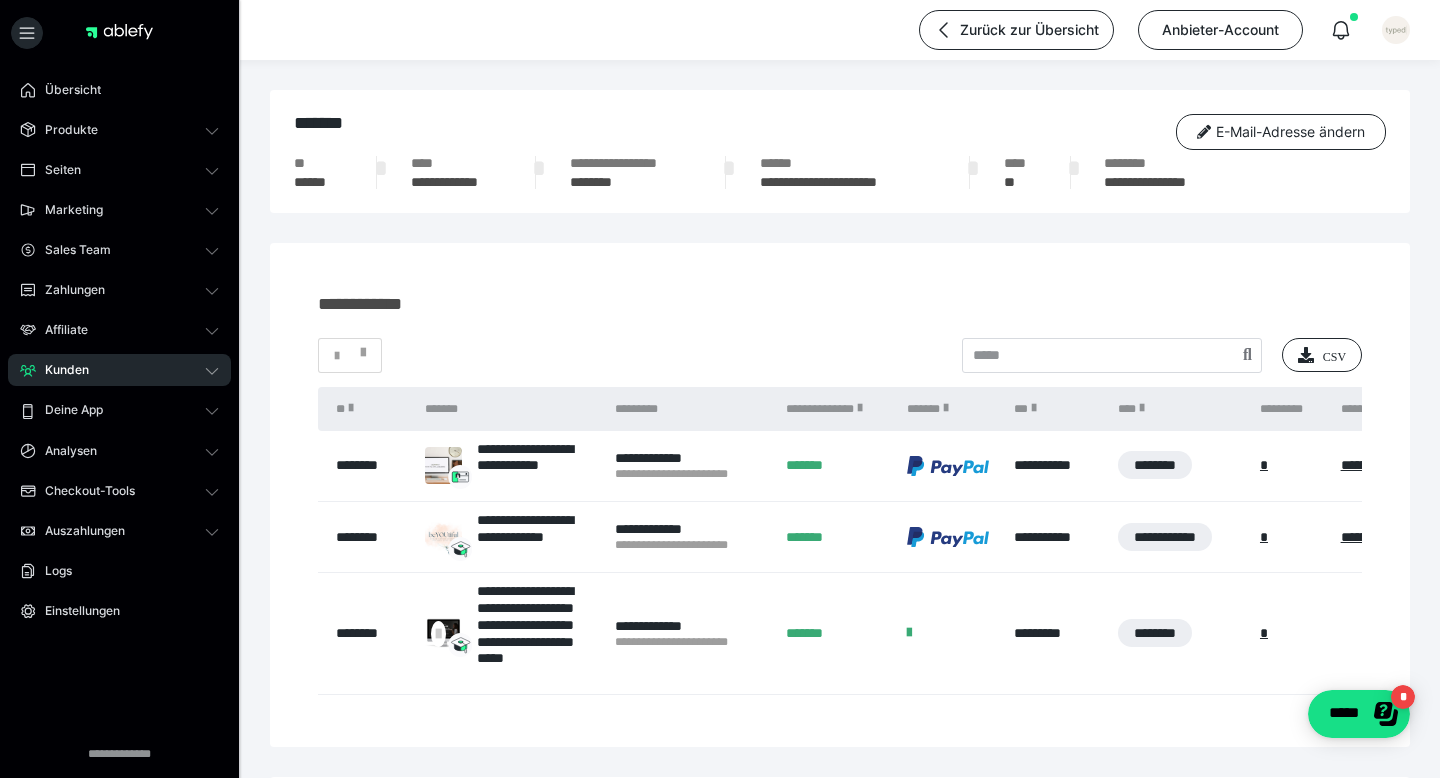 click on "**********" at bounding box center [840, 304] 